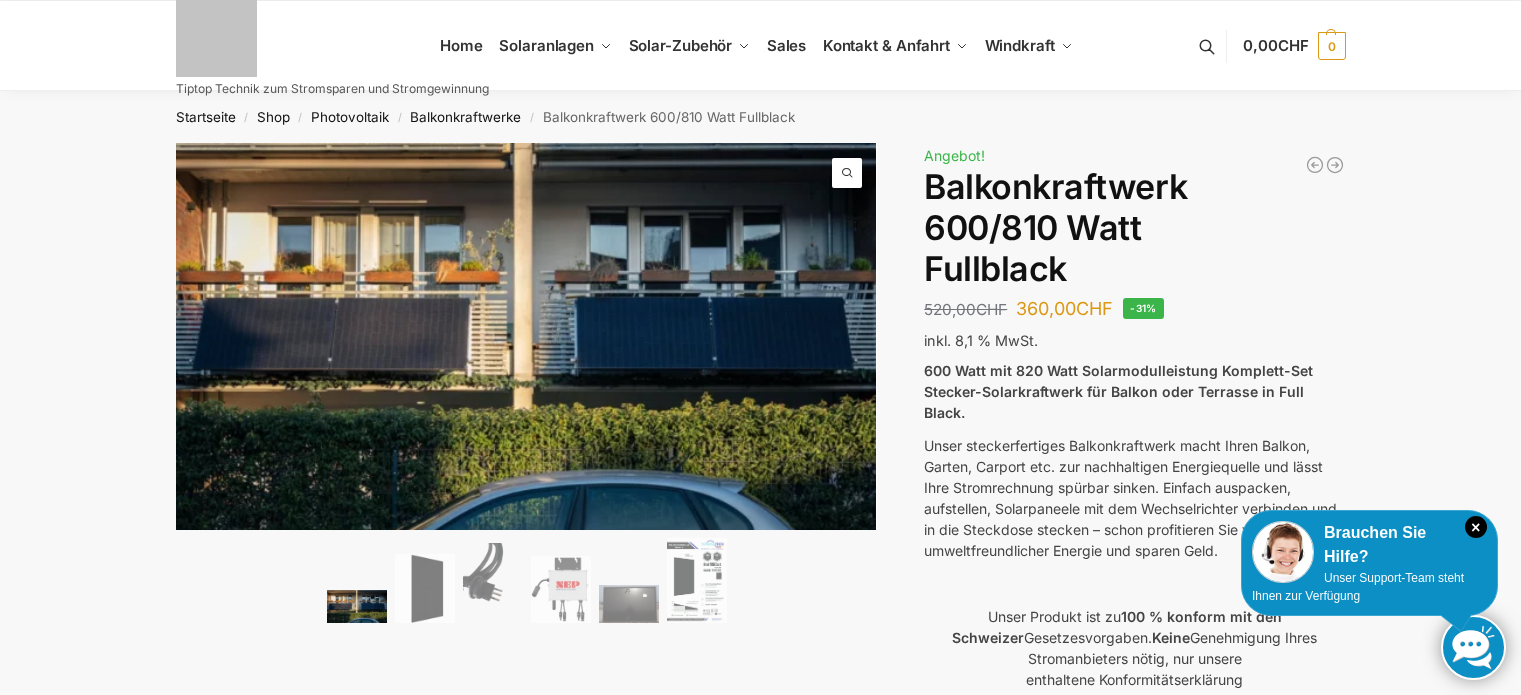 scroll, scrollTop: 0, scrollLeft: 0, axis: both 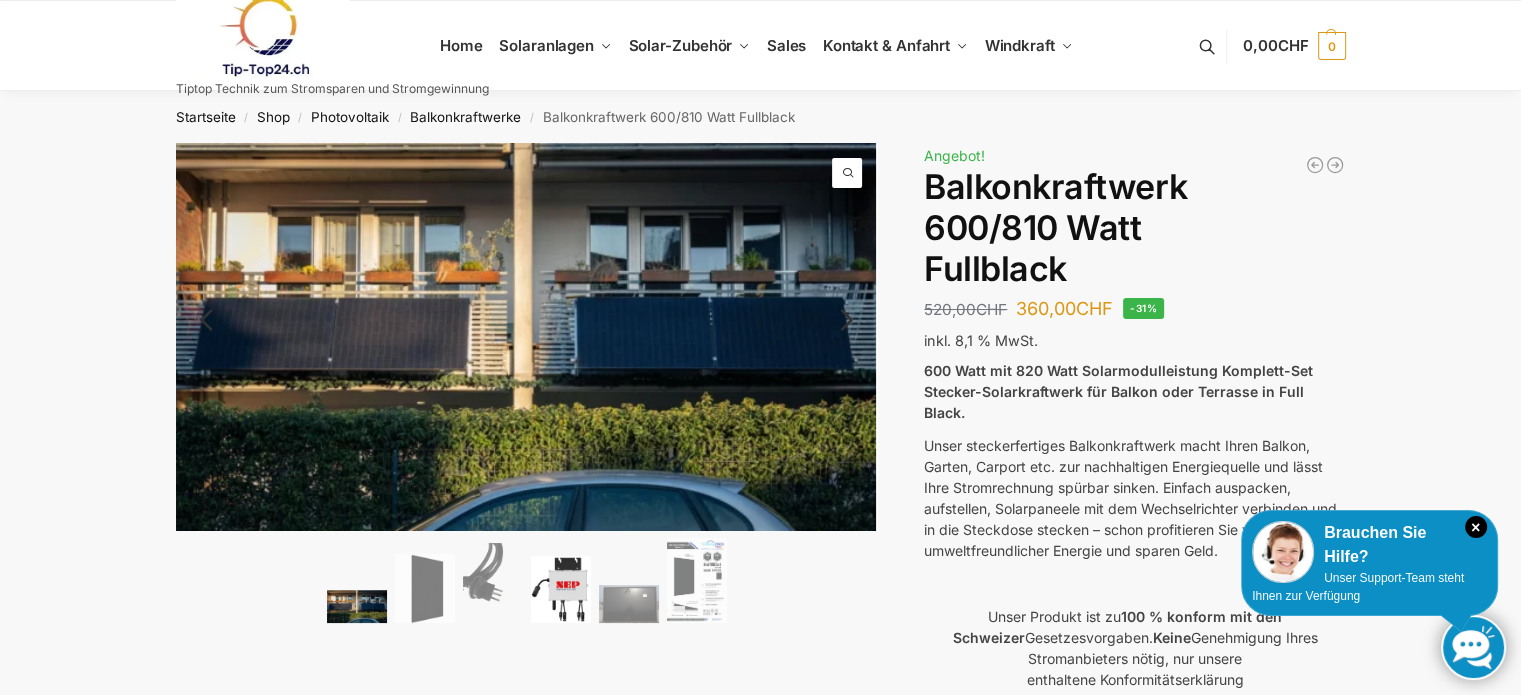 click at bounding box center (561, 589) 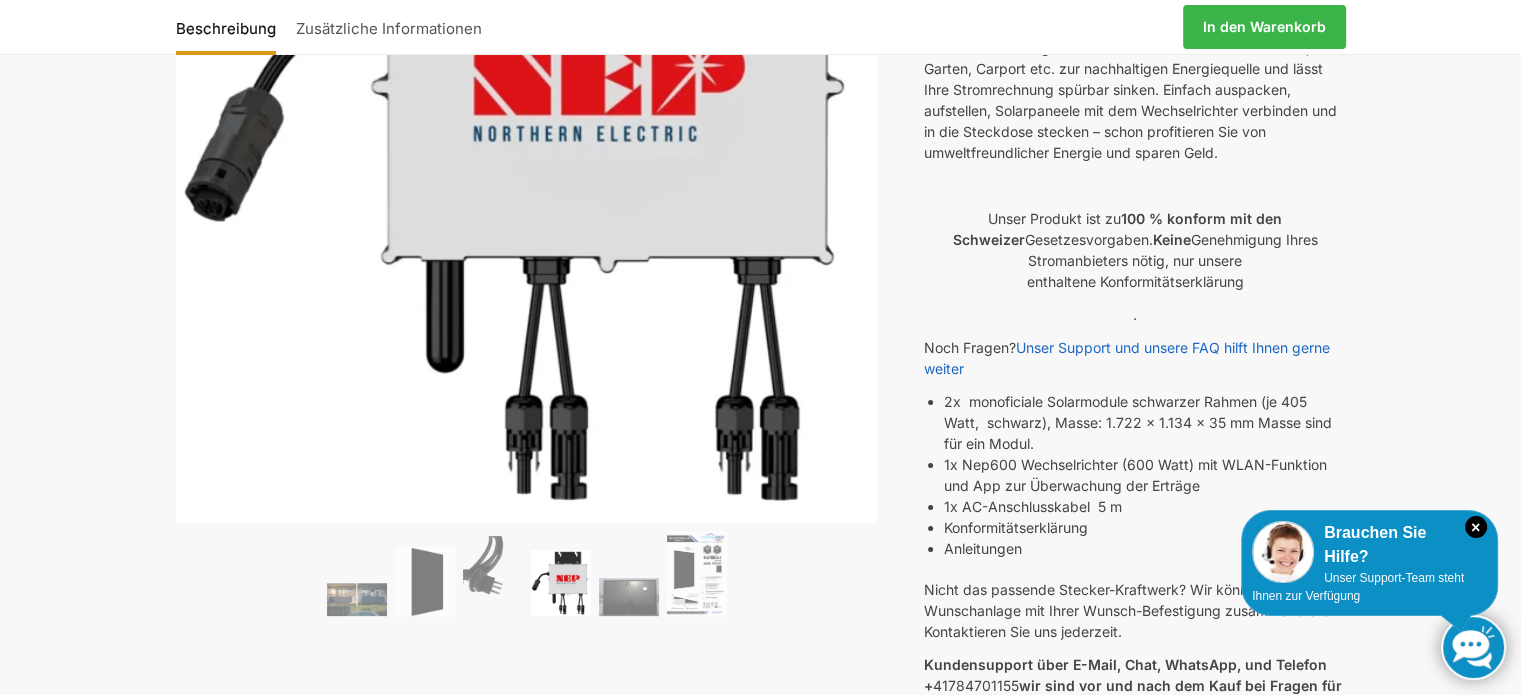 scroll, scrollTop: 400, scrollLeft: 0, axis: vertical 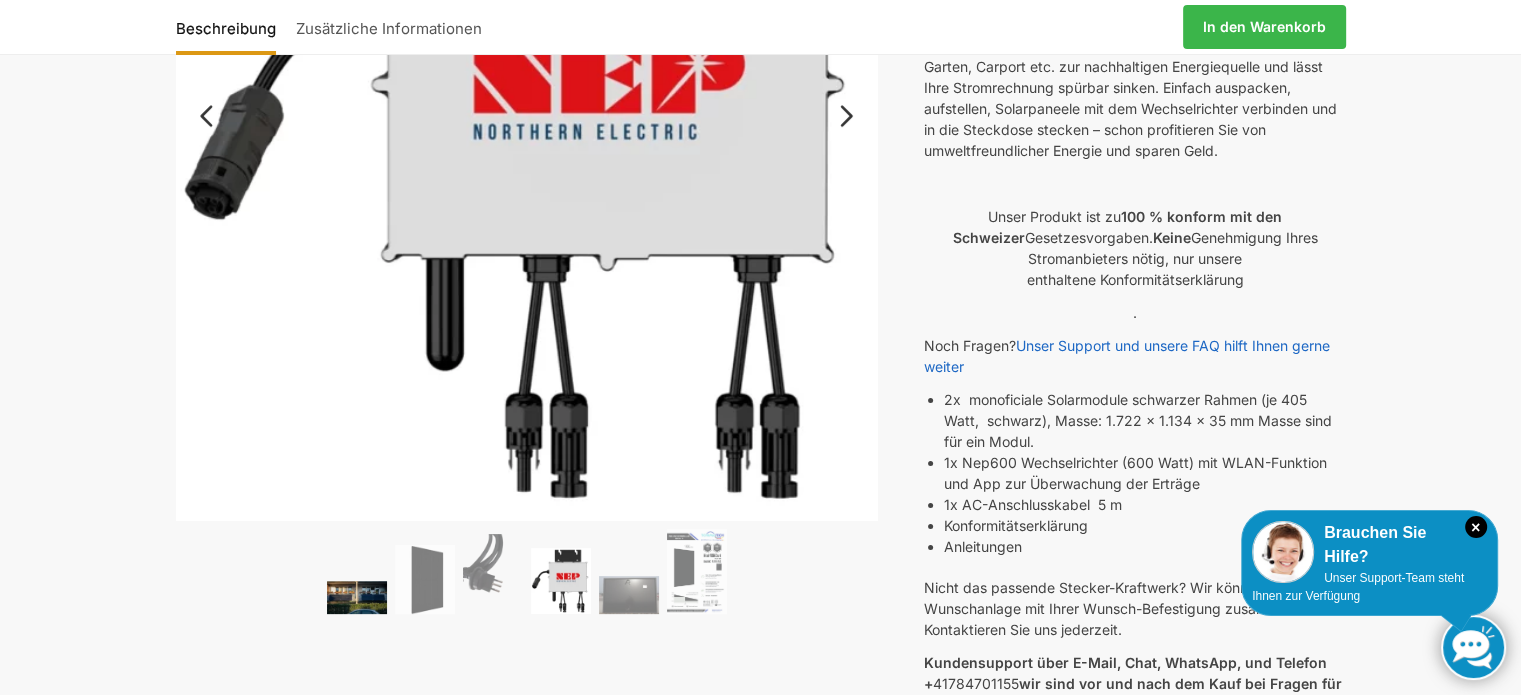 click at bounding box center (357, 597) 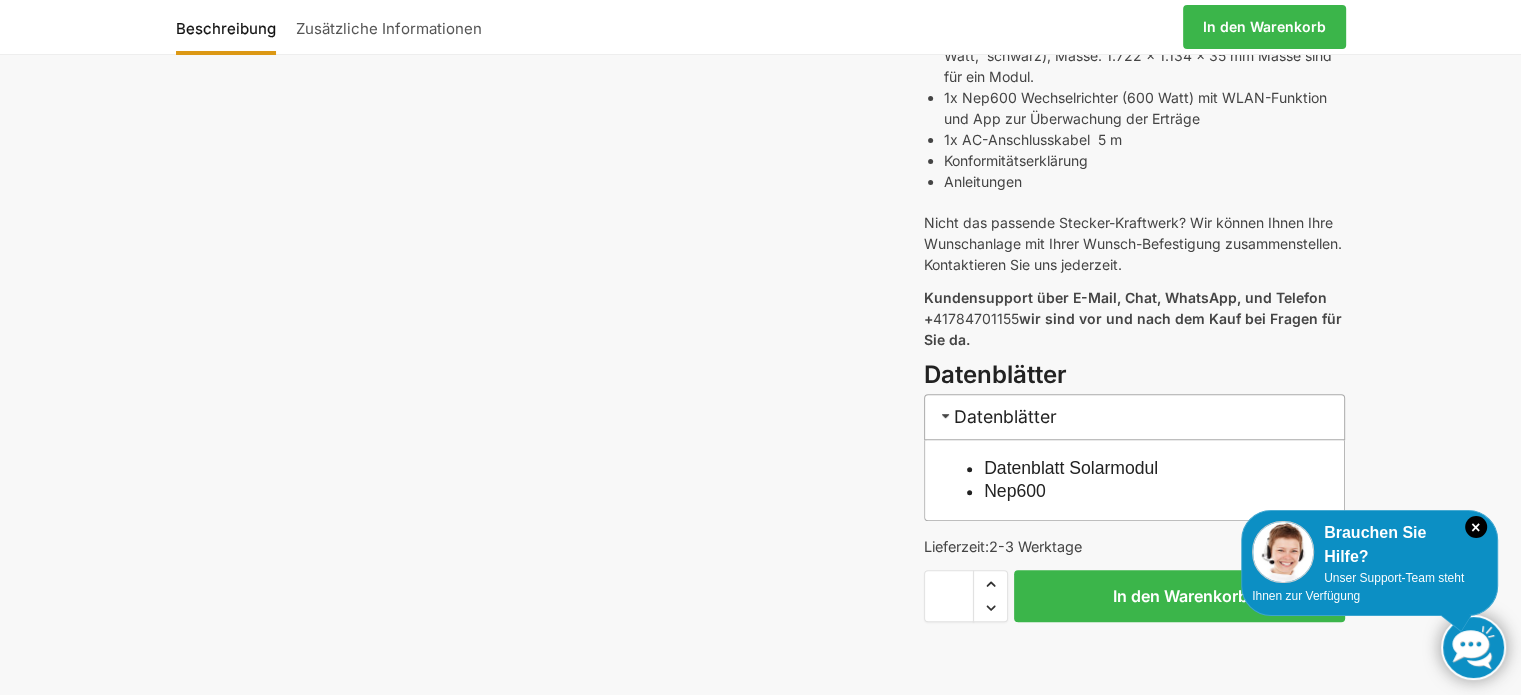 scroll, scrollTop: 800, scrollLeft: 0, axis: vertical 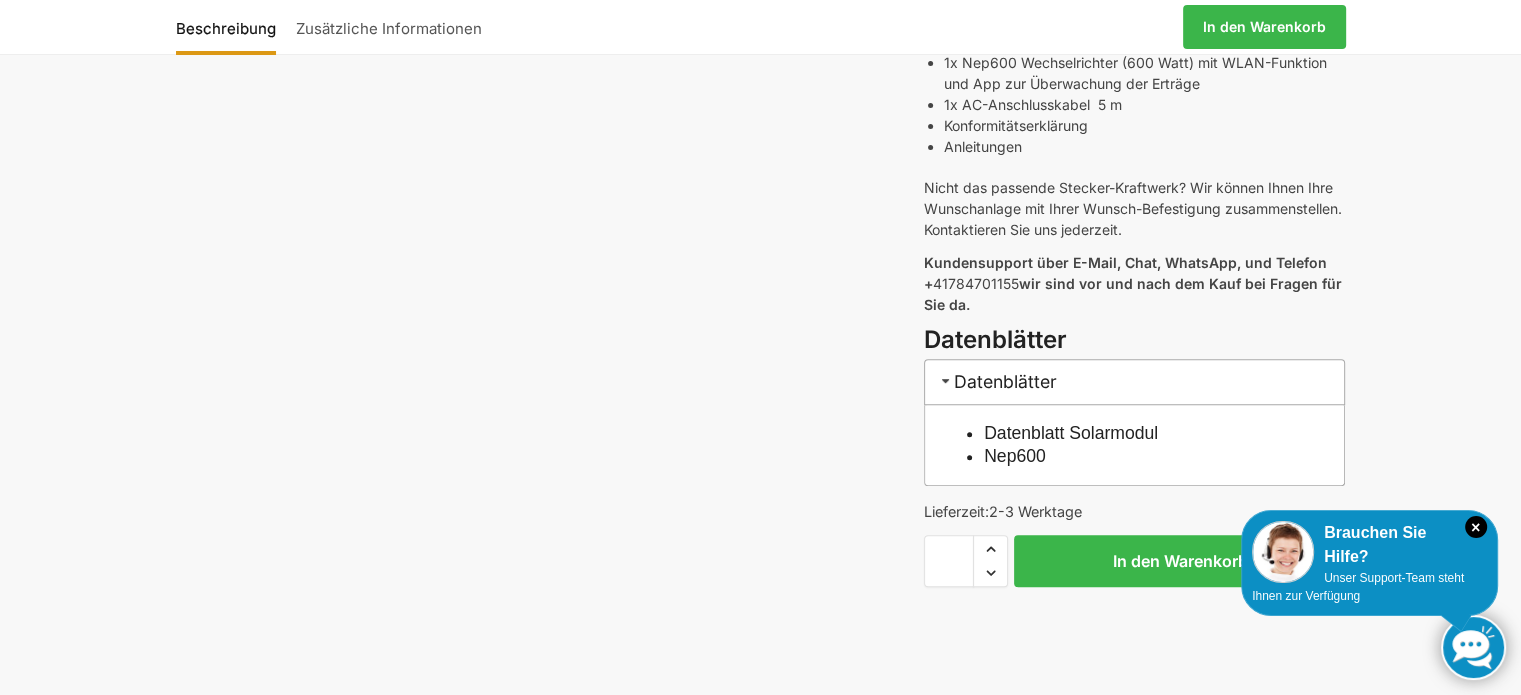 click on "Datenblatt Solarmodul" at bounding box center [1071, 433] 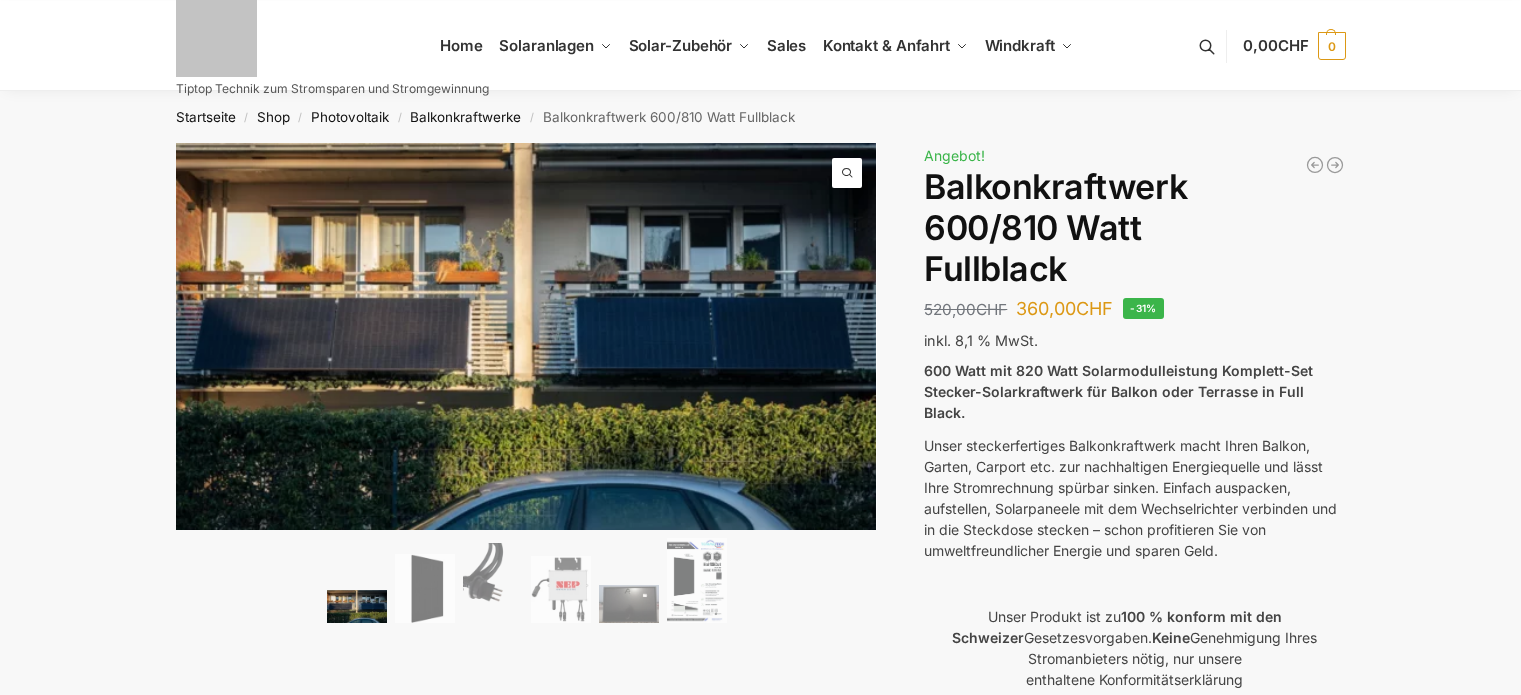 scroll, scrollTop: 798, scrollLeft: 0, axis: vertical 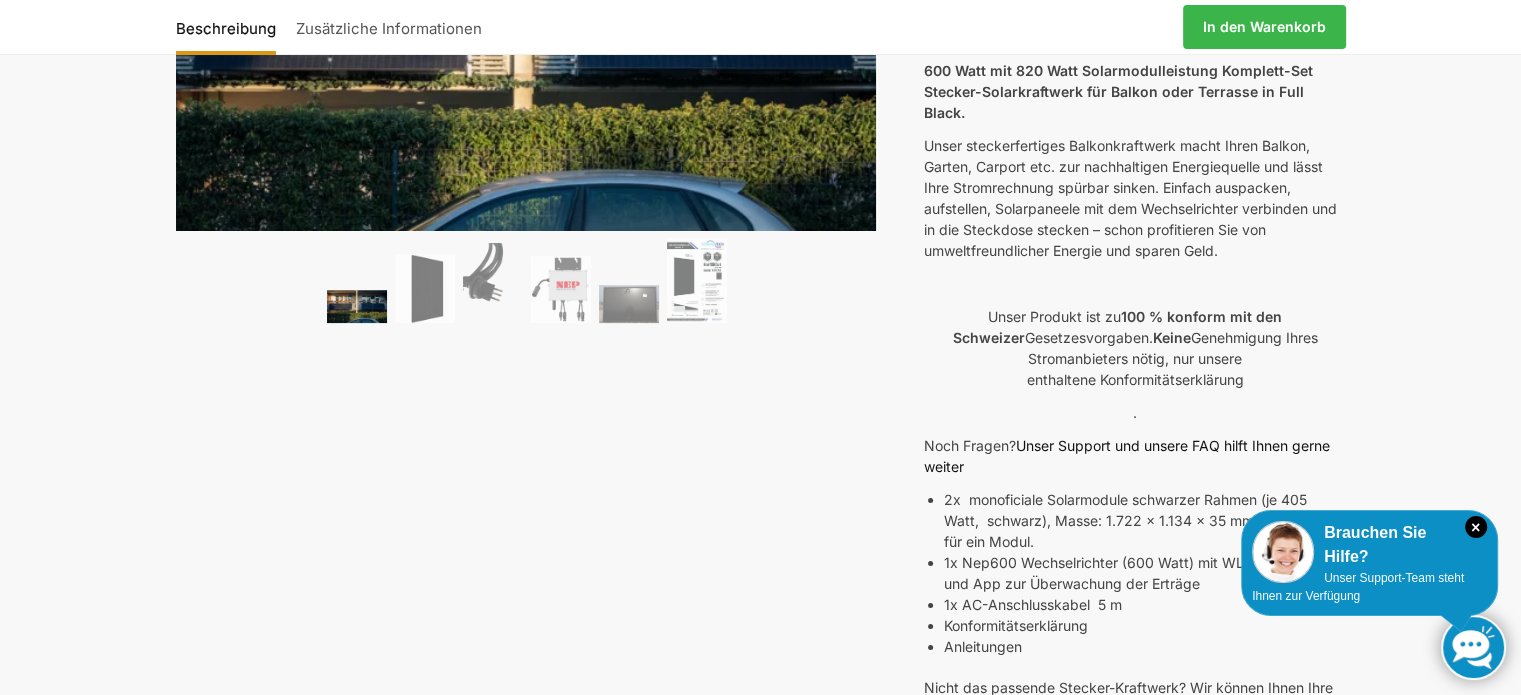 click on "Unser Support und unsere FAQ hilft Ihnen gerne weiter" at bounding box center (1127, 456) 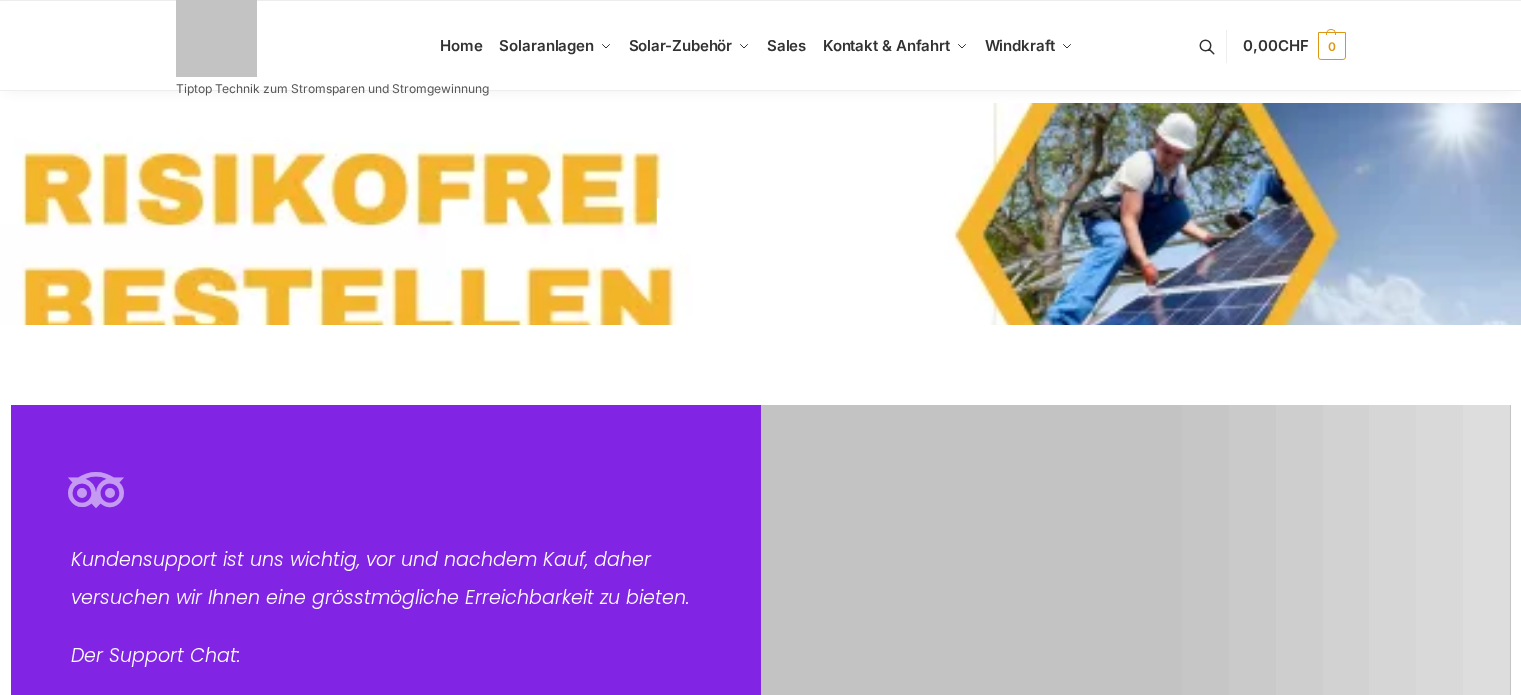scroll, scrollTop: 0, scrollLeft: 0, axis: both 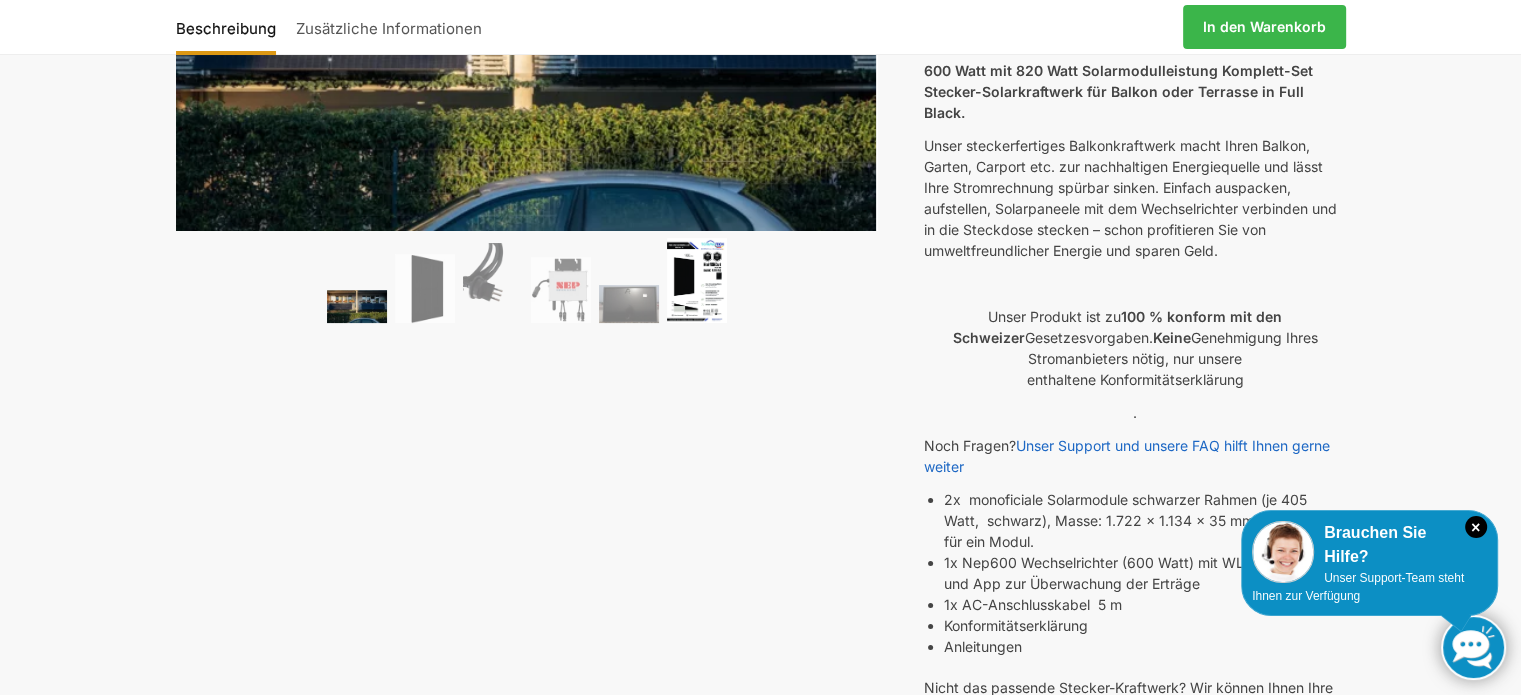 click at bounding box center [697, 280] 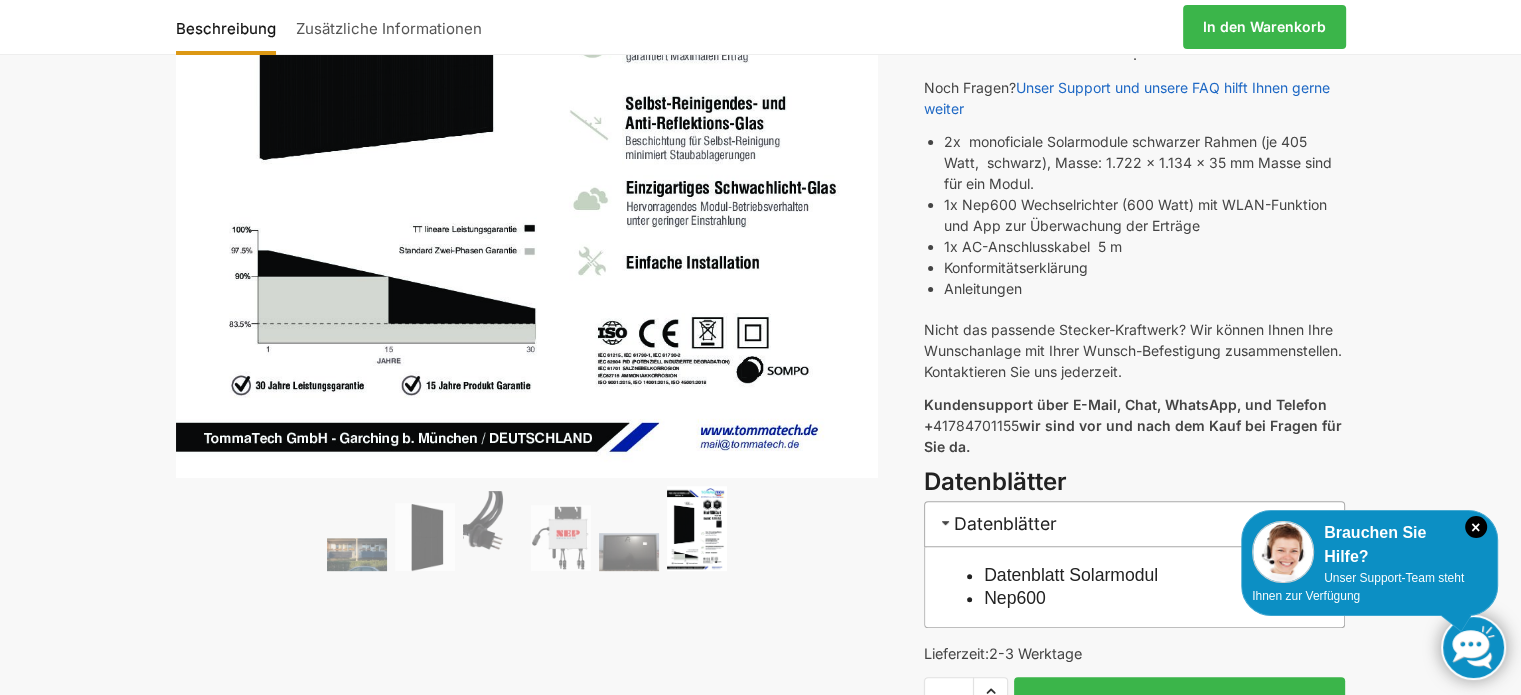 scroll, scrollTop: 800, scrollLeft: 0, axis: vertical 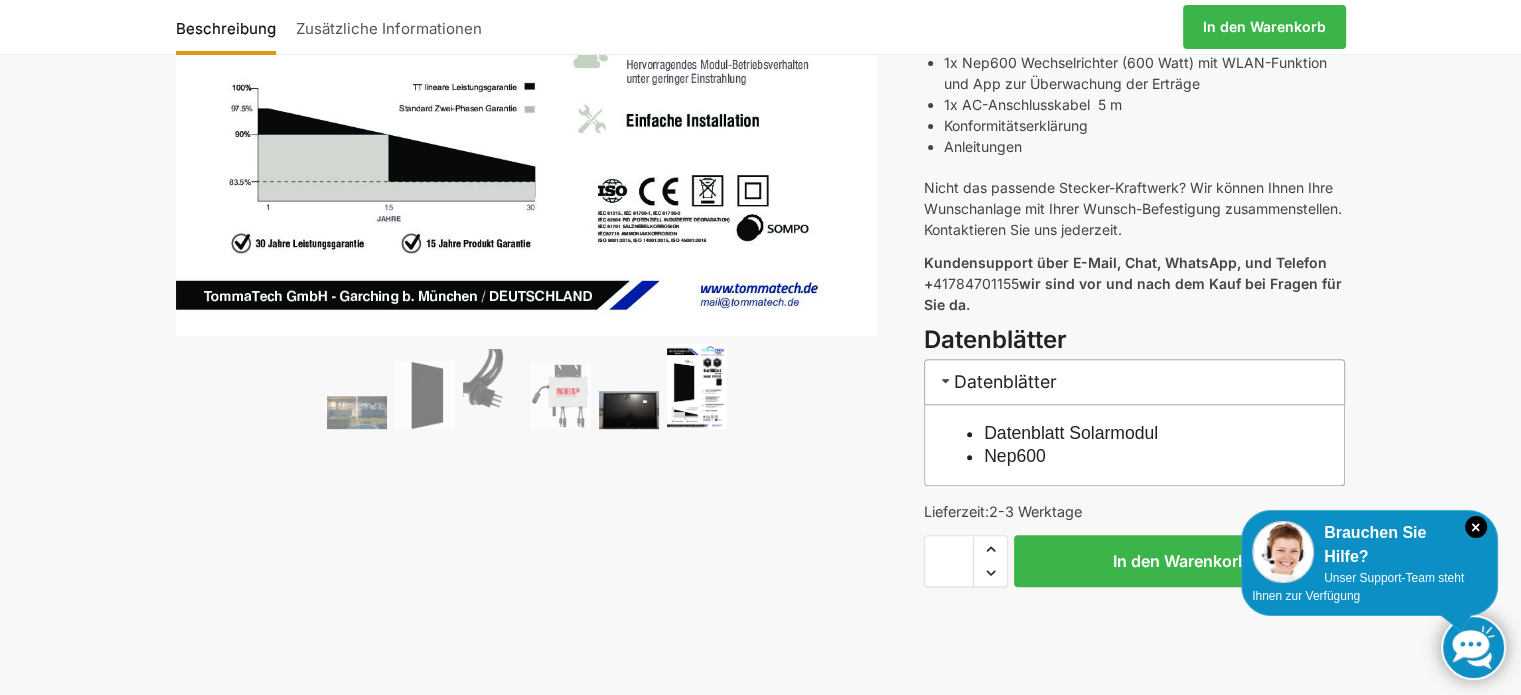 click at bounding box center (629, 410) 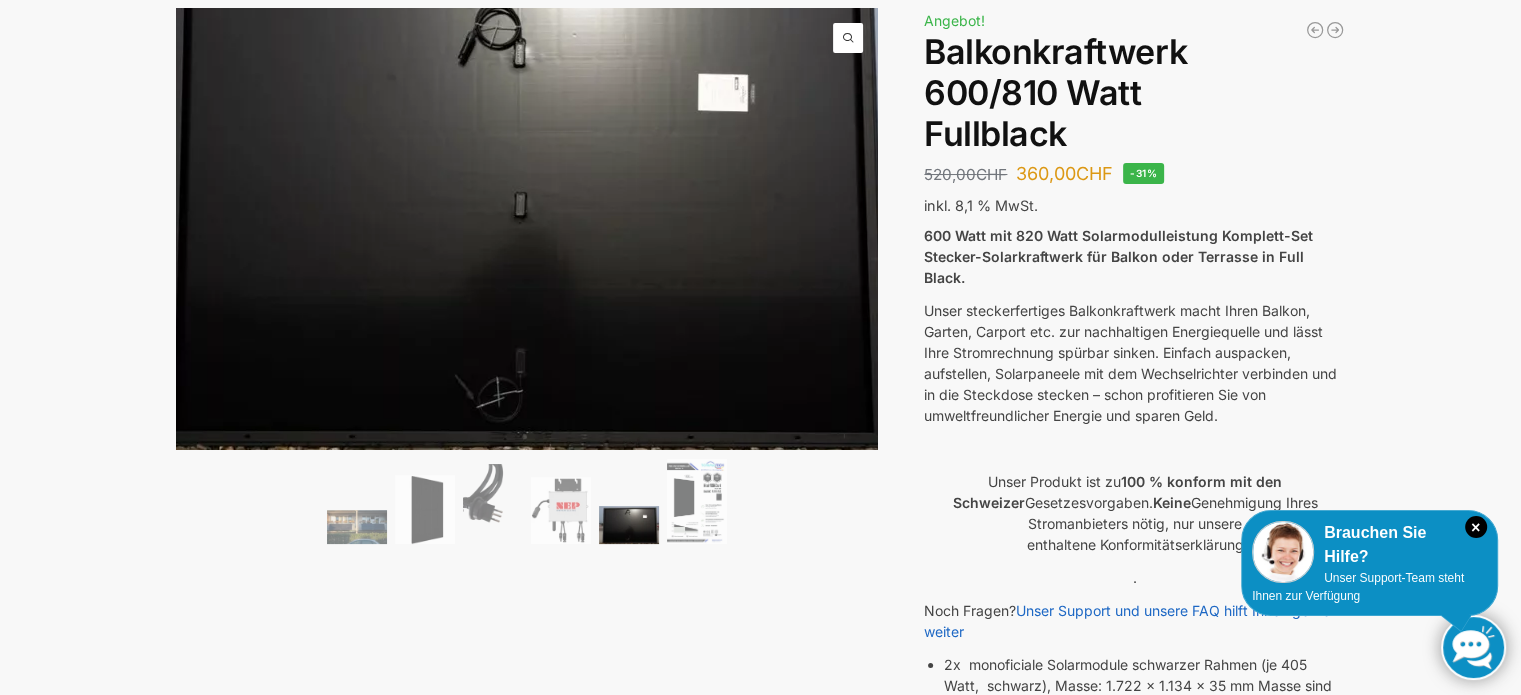 scroll, scrollTop: 200, scrollLeft: 0, axis: vertical 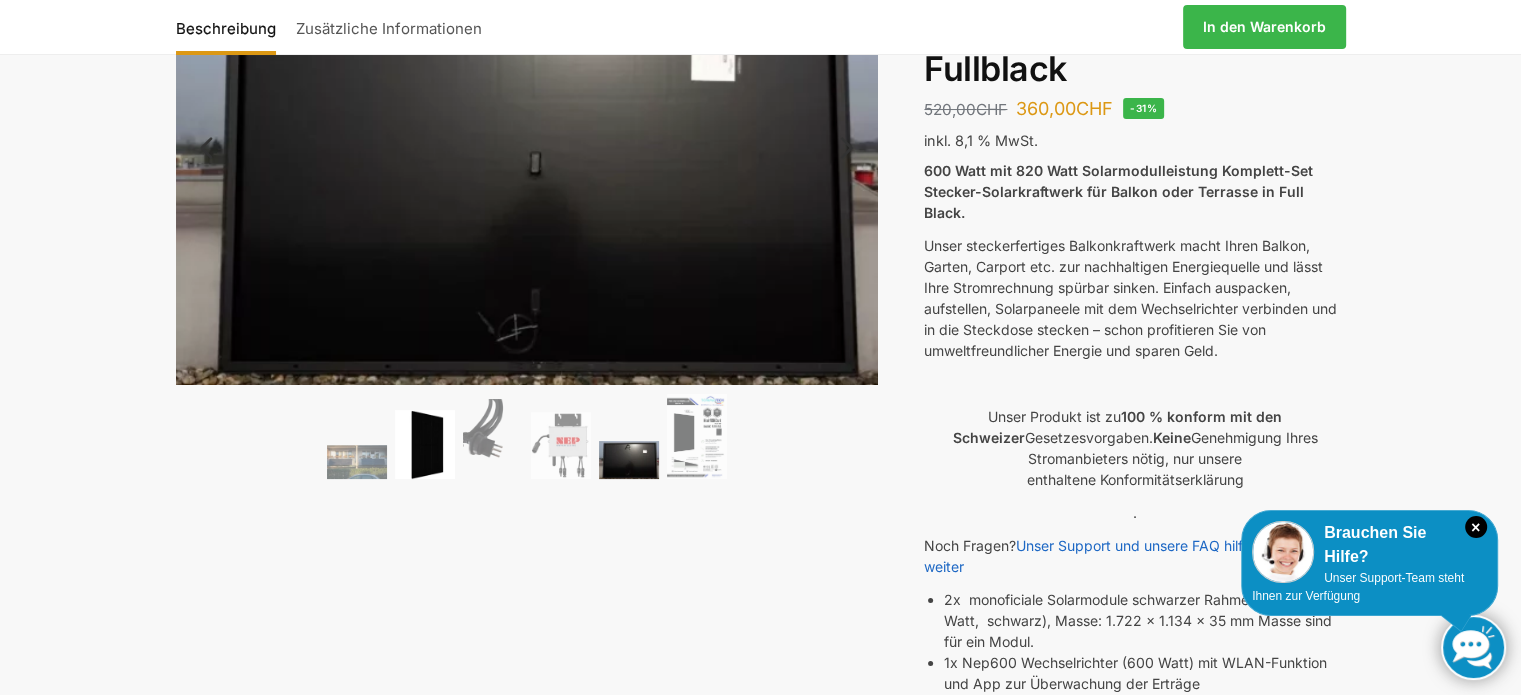click at bounding box center [425, 444] 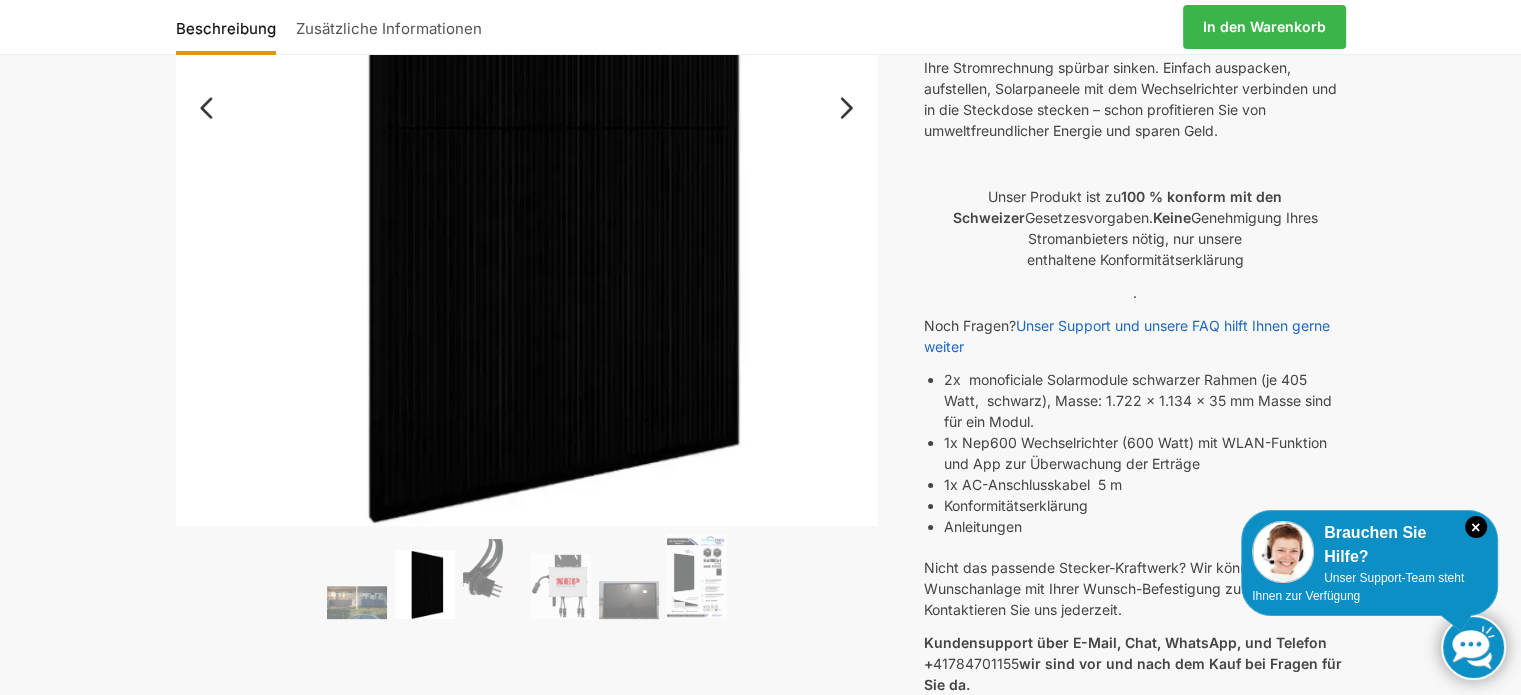 scroll, scrollTop: 500, scrollLeft: 0, axis: vertical 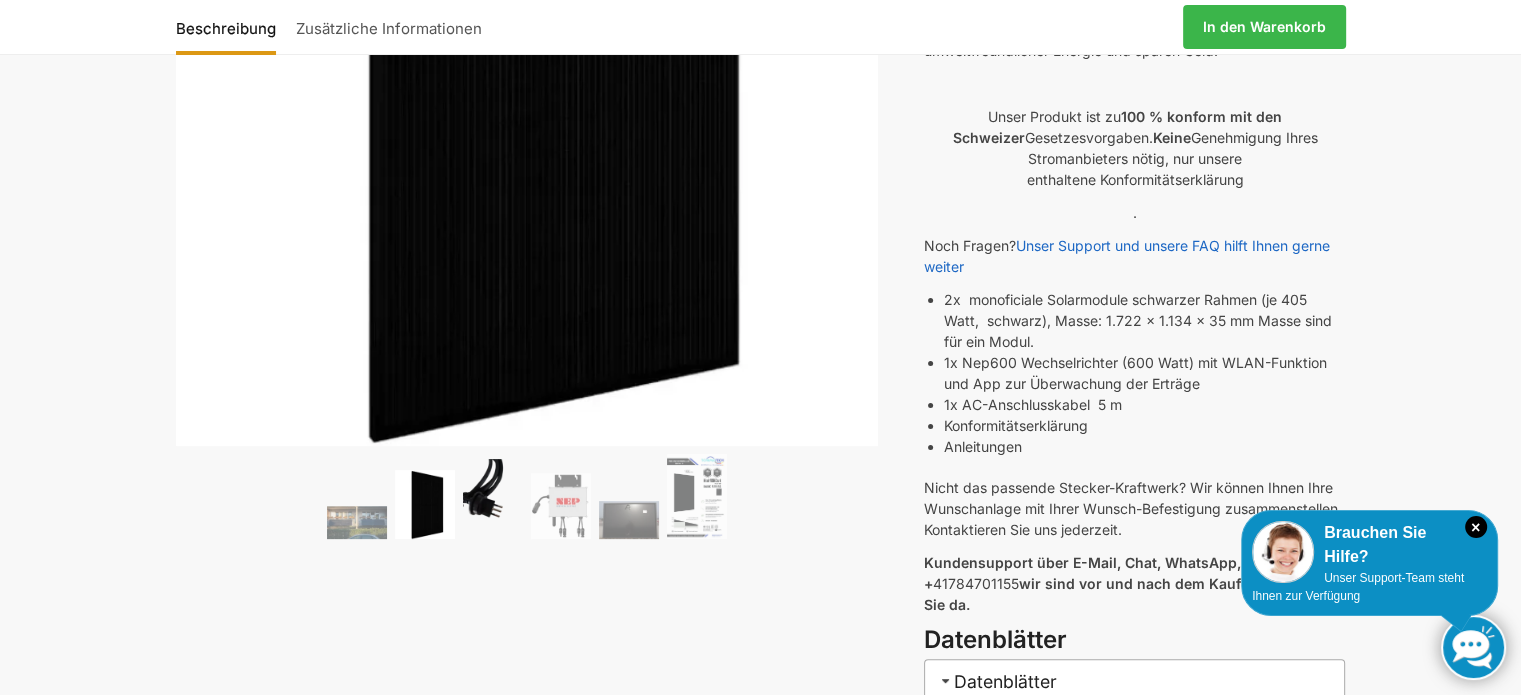 click at bounding box center (493, 499) 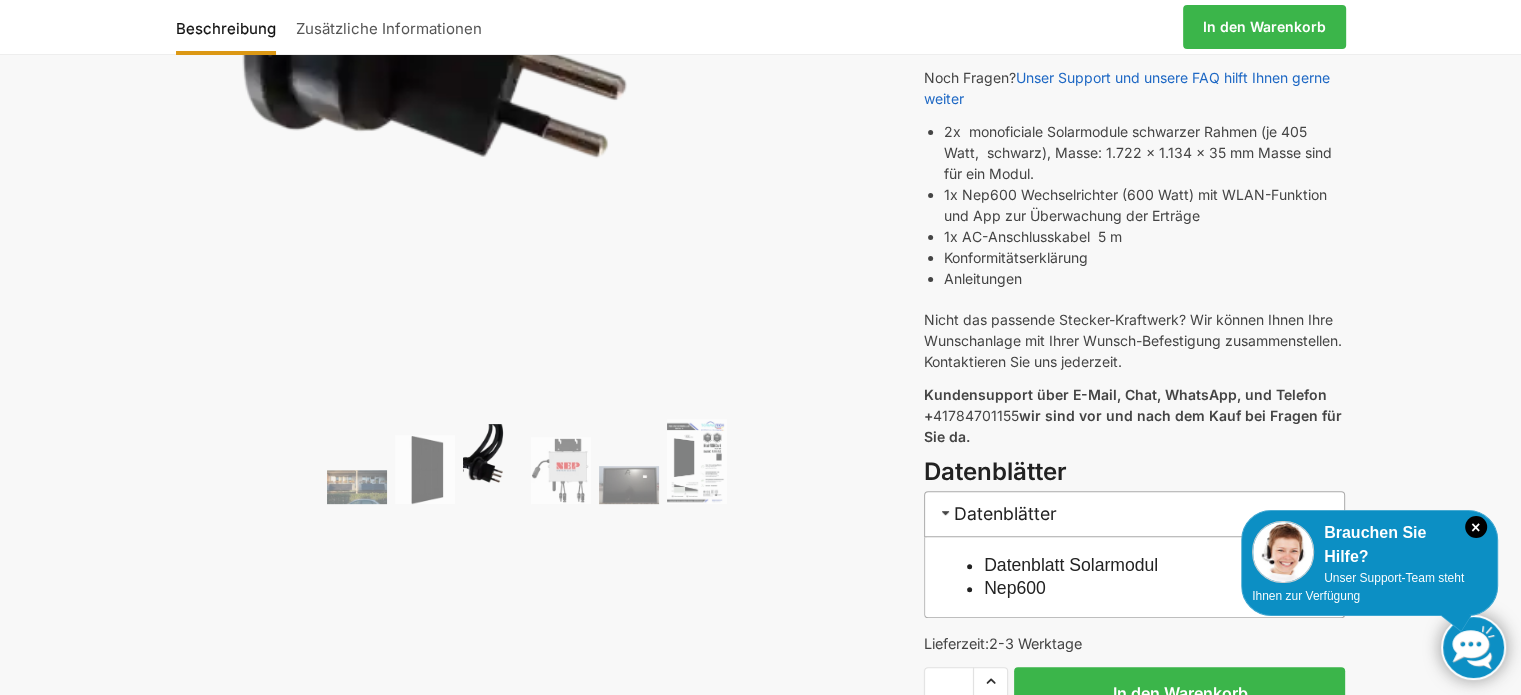 scroll, scrollTop: 700, scrollLeft: 0, axis: vertical 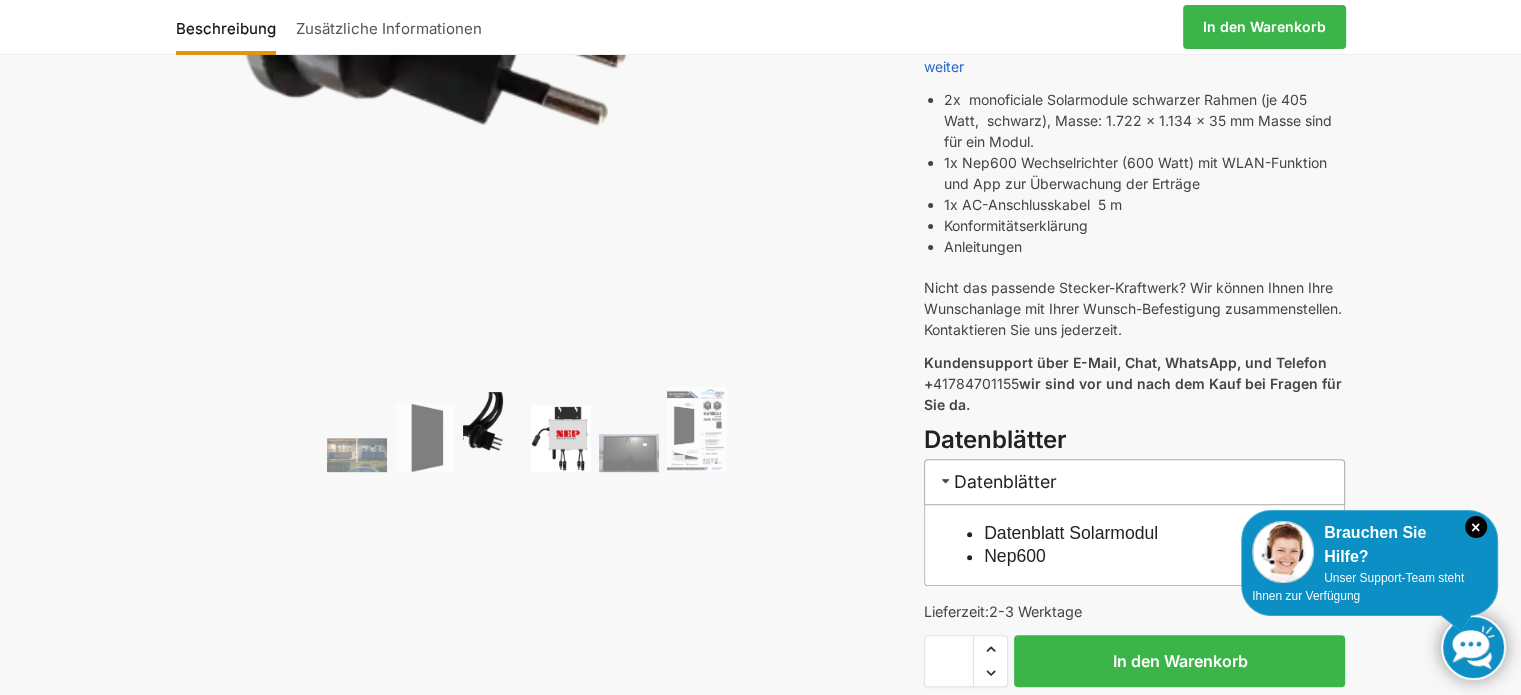 click at bounding box center [561, 438] 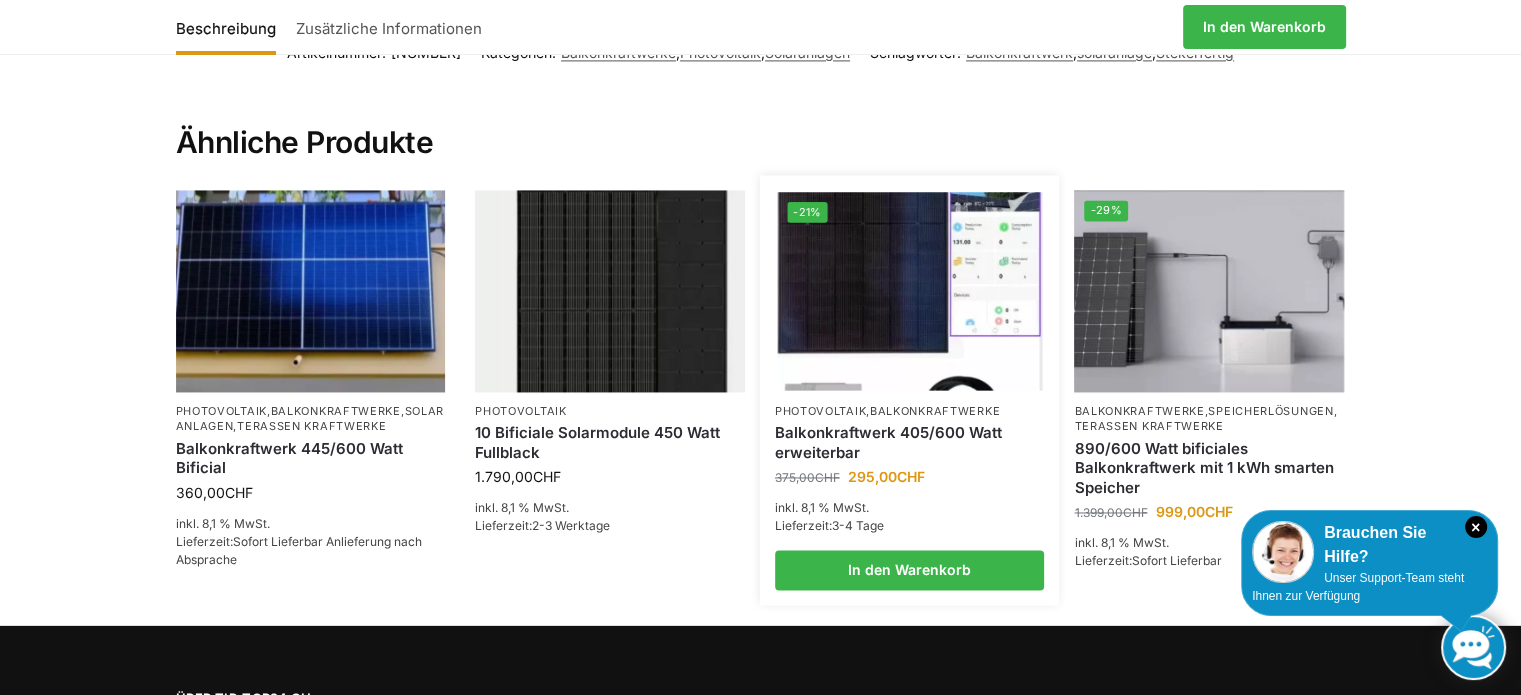 scroll, scrollTop: 3100, scrollLeft: 0, axis: vertical 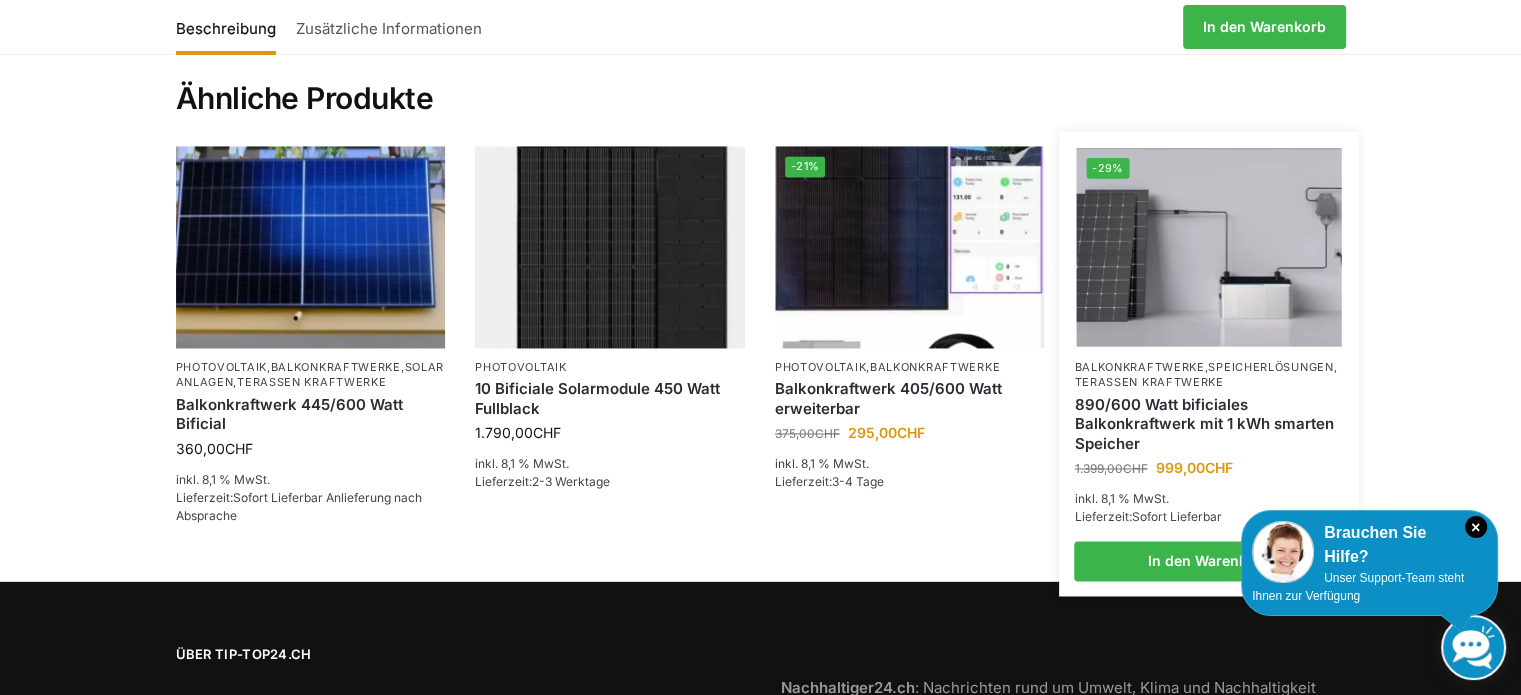 click at bounding box center (1209, 247) 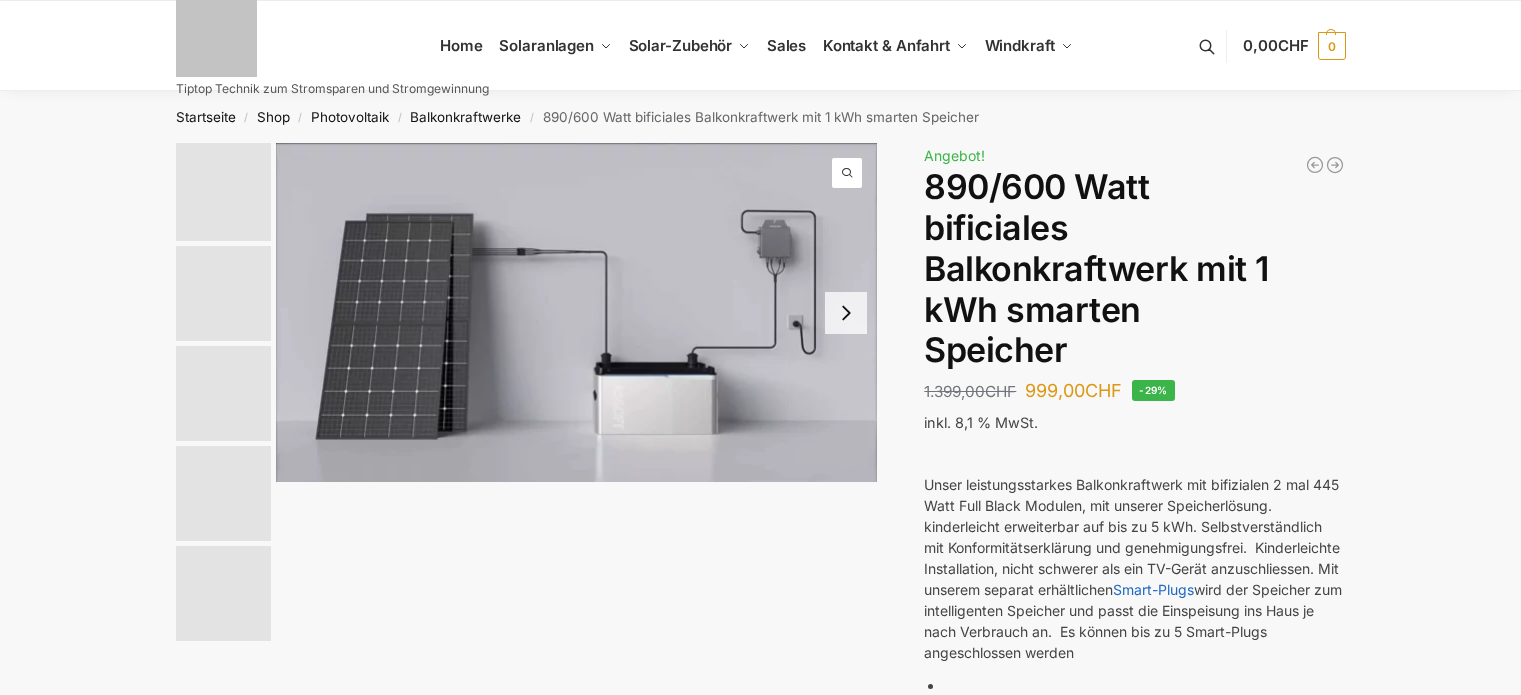 scroll, scrollTop: 0, scrollLeft: 0, axis: both 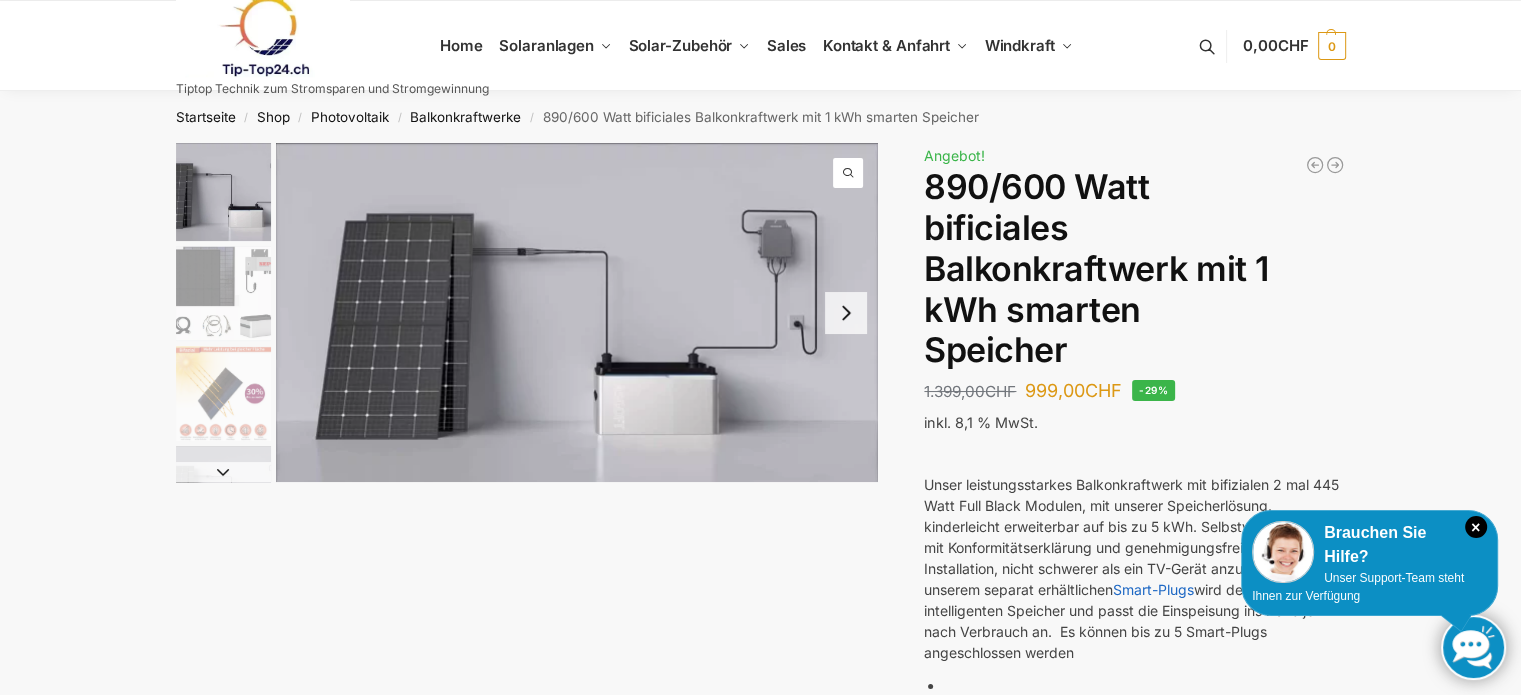 click at bounding box center [223, 293] 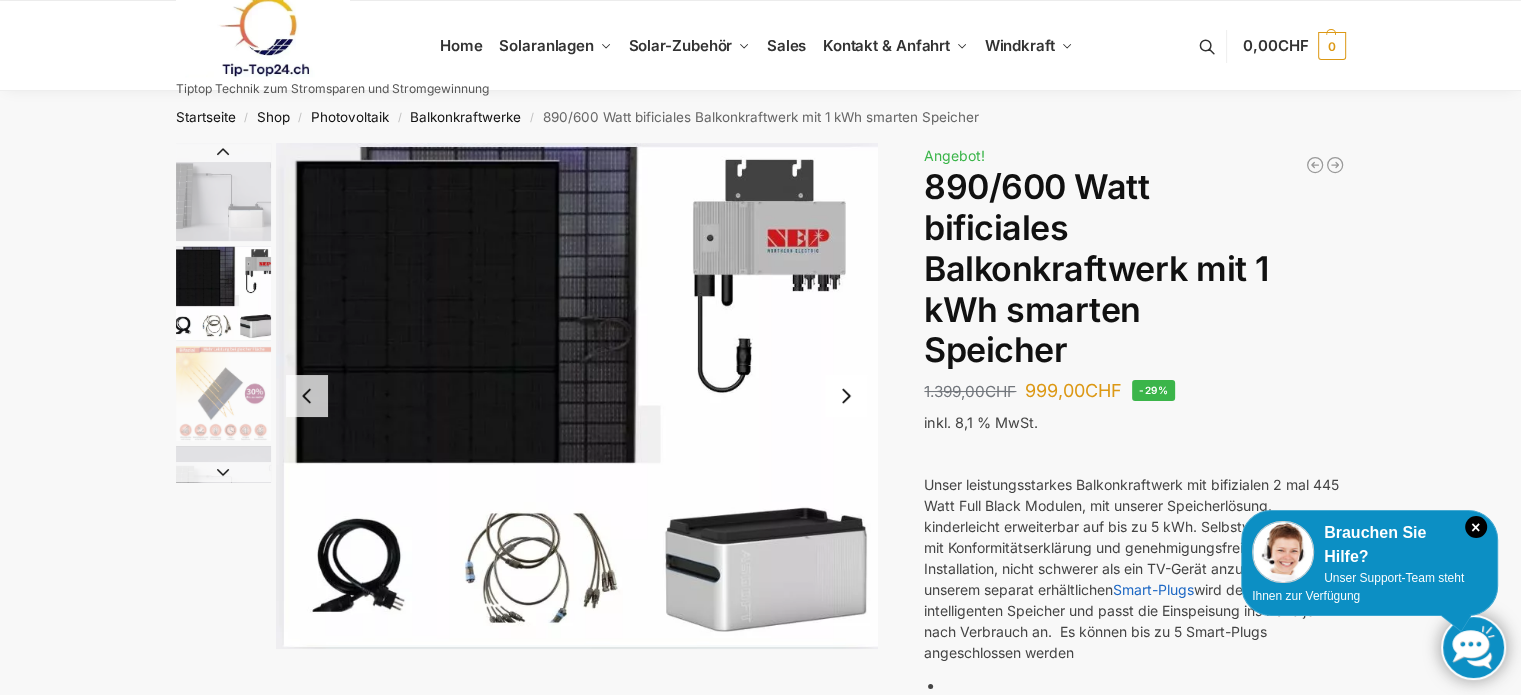 click at bounding box center [223, 393] 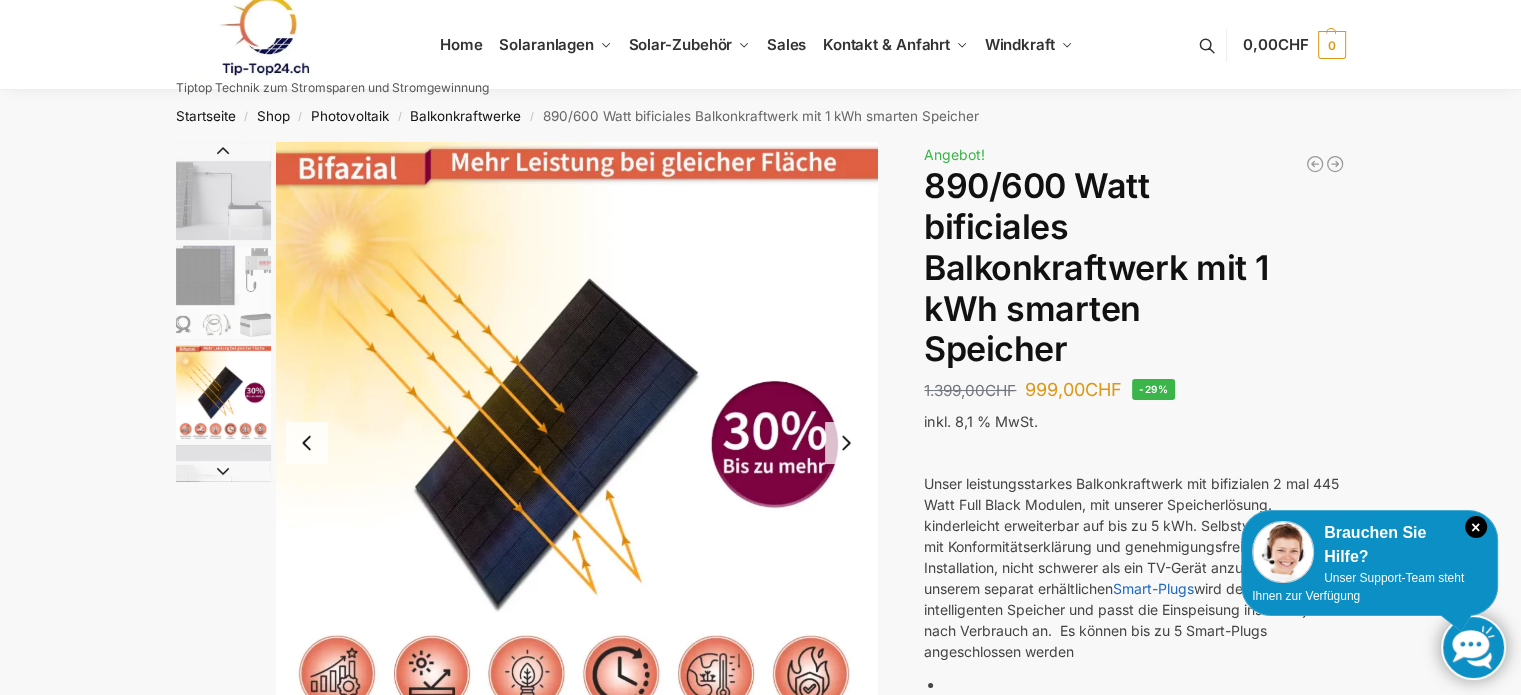 scroll, scrollTop: 0, scrollLeft: 0, axis: both 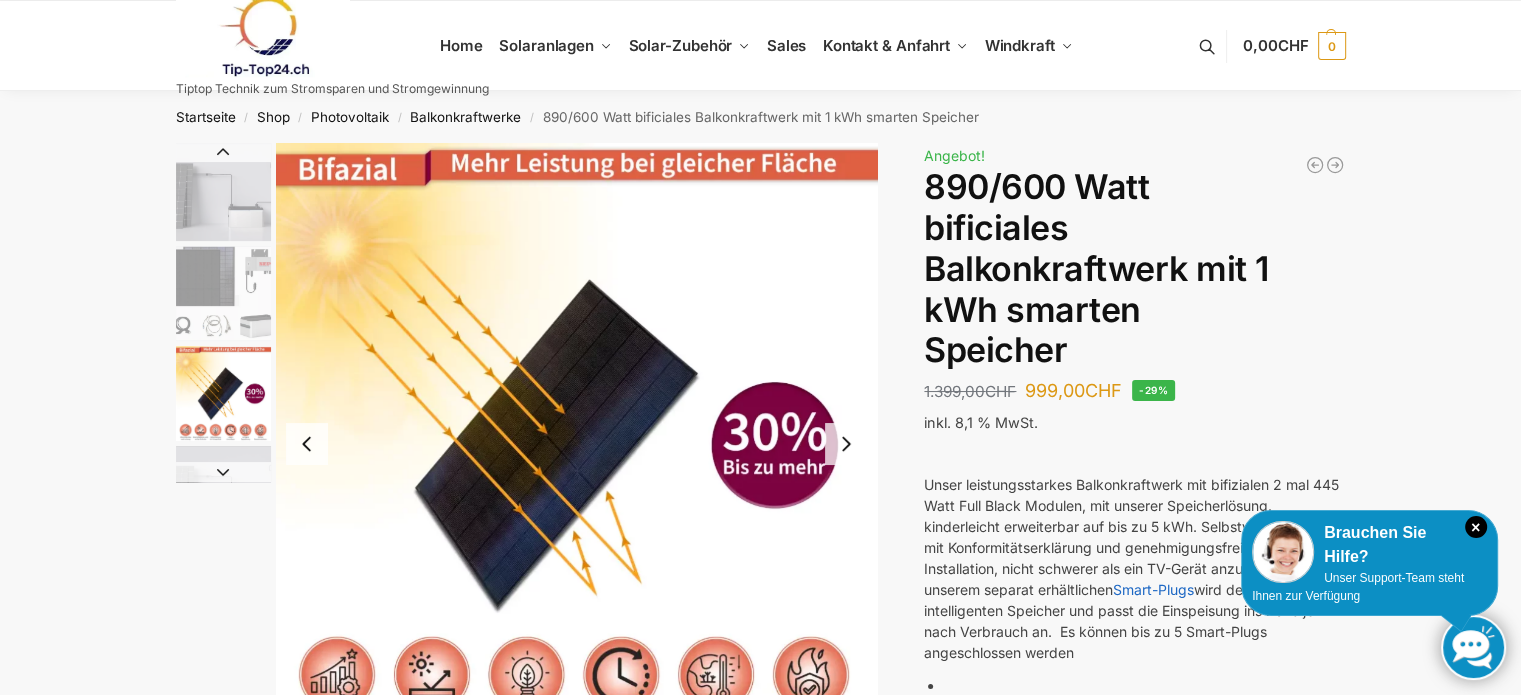 click at bounding box center [846, 444] 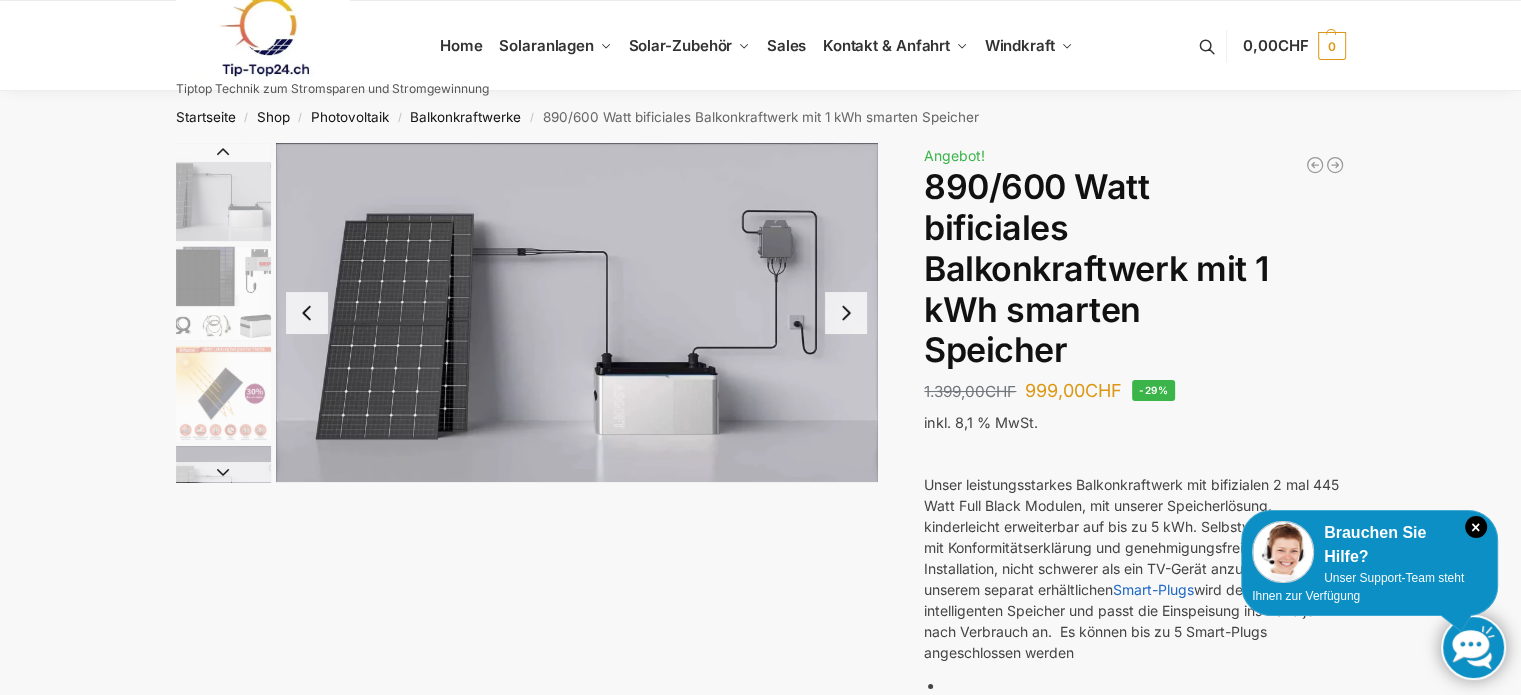 click at bounding box center [223, 472] 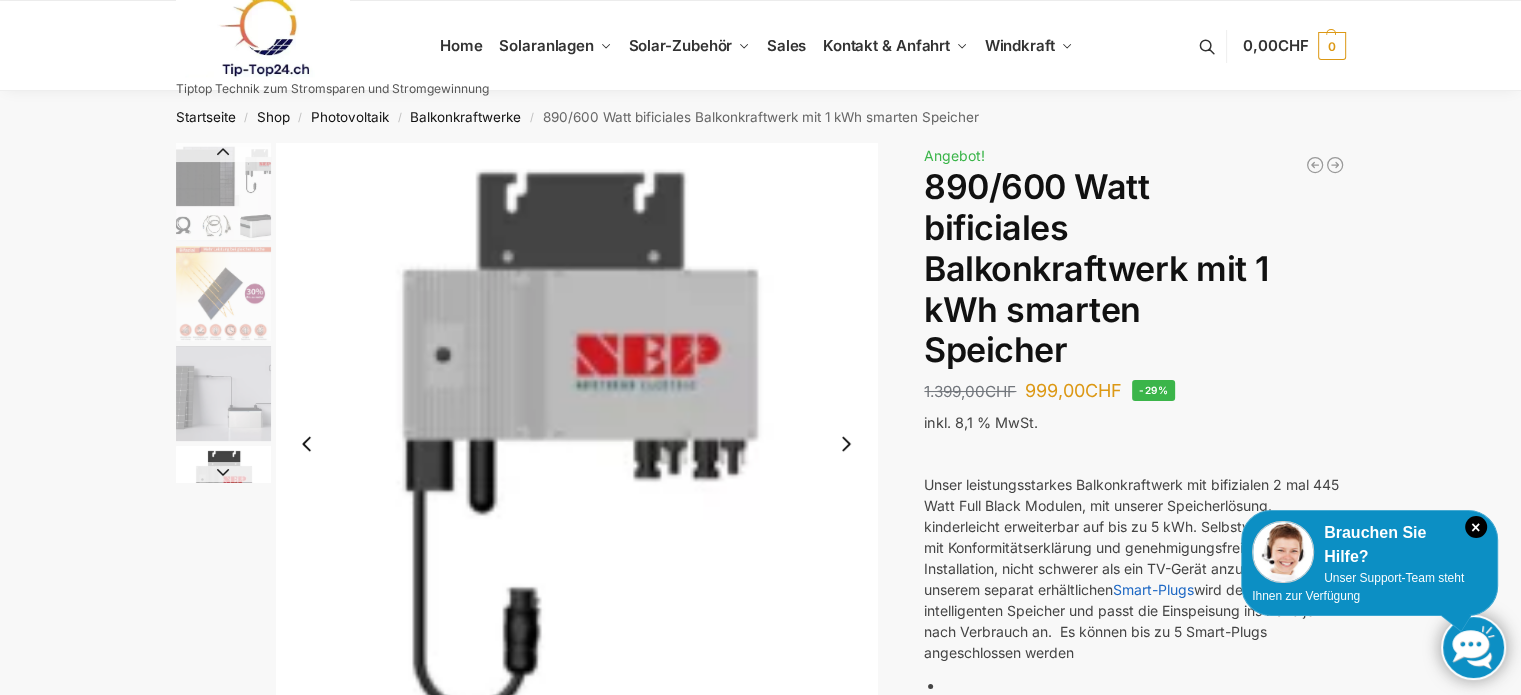 click at bounding box center (223, 472) 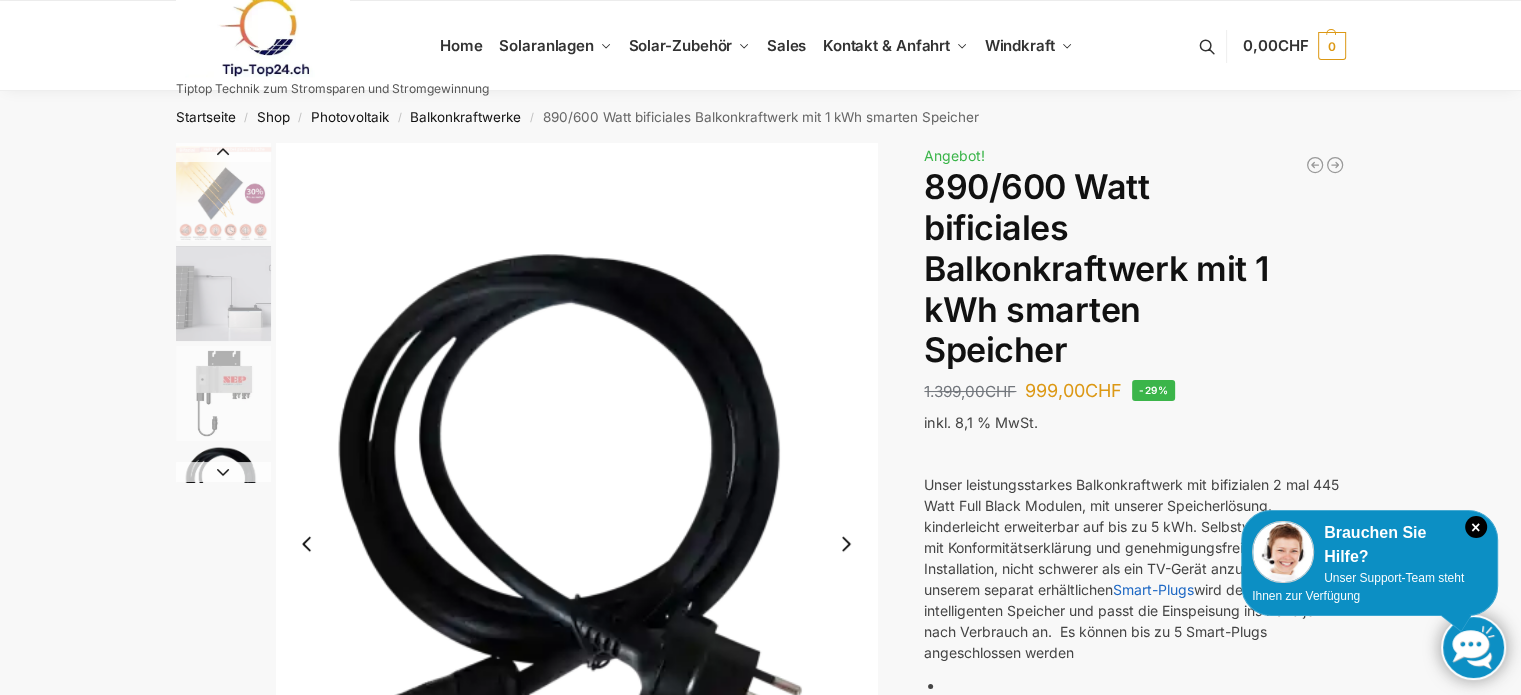 click at bounding box center (223, 472) 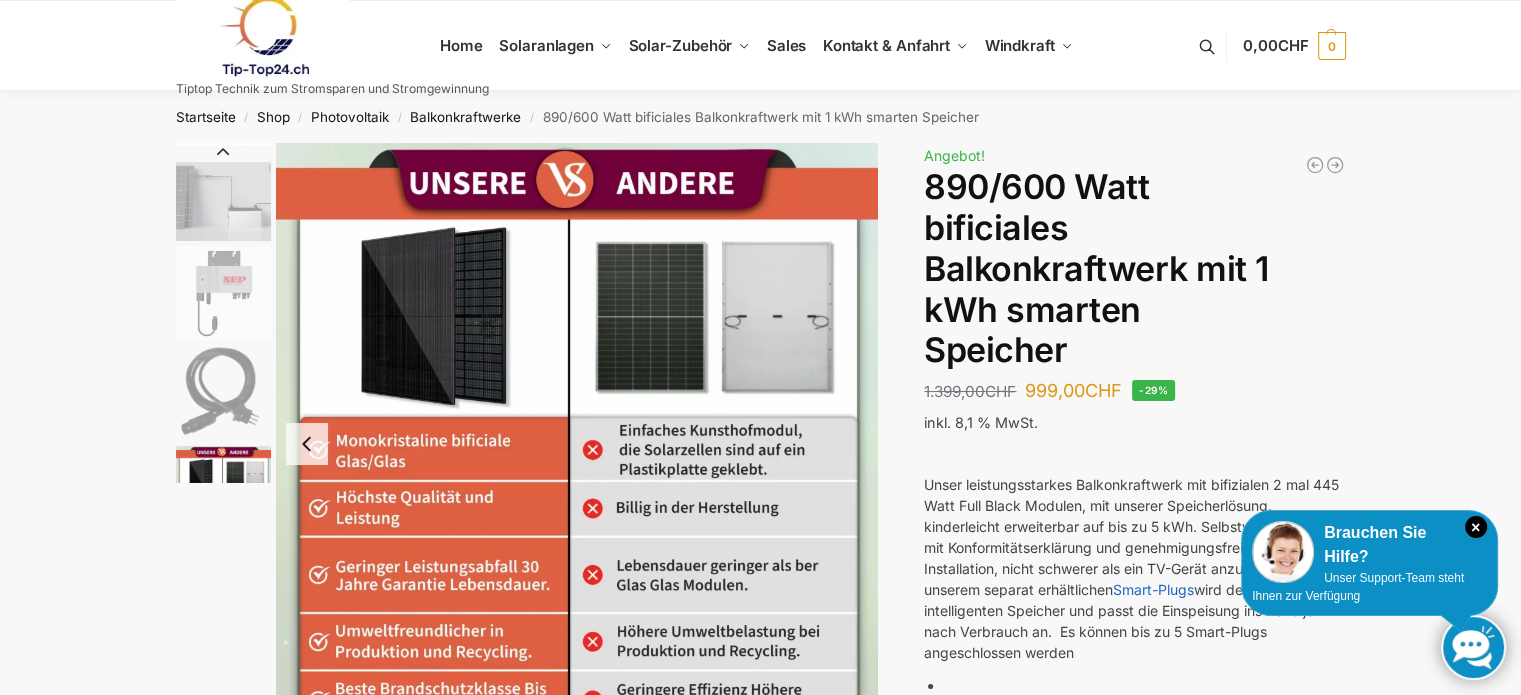 click at bounding box center [223, 493] 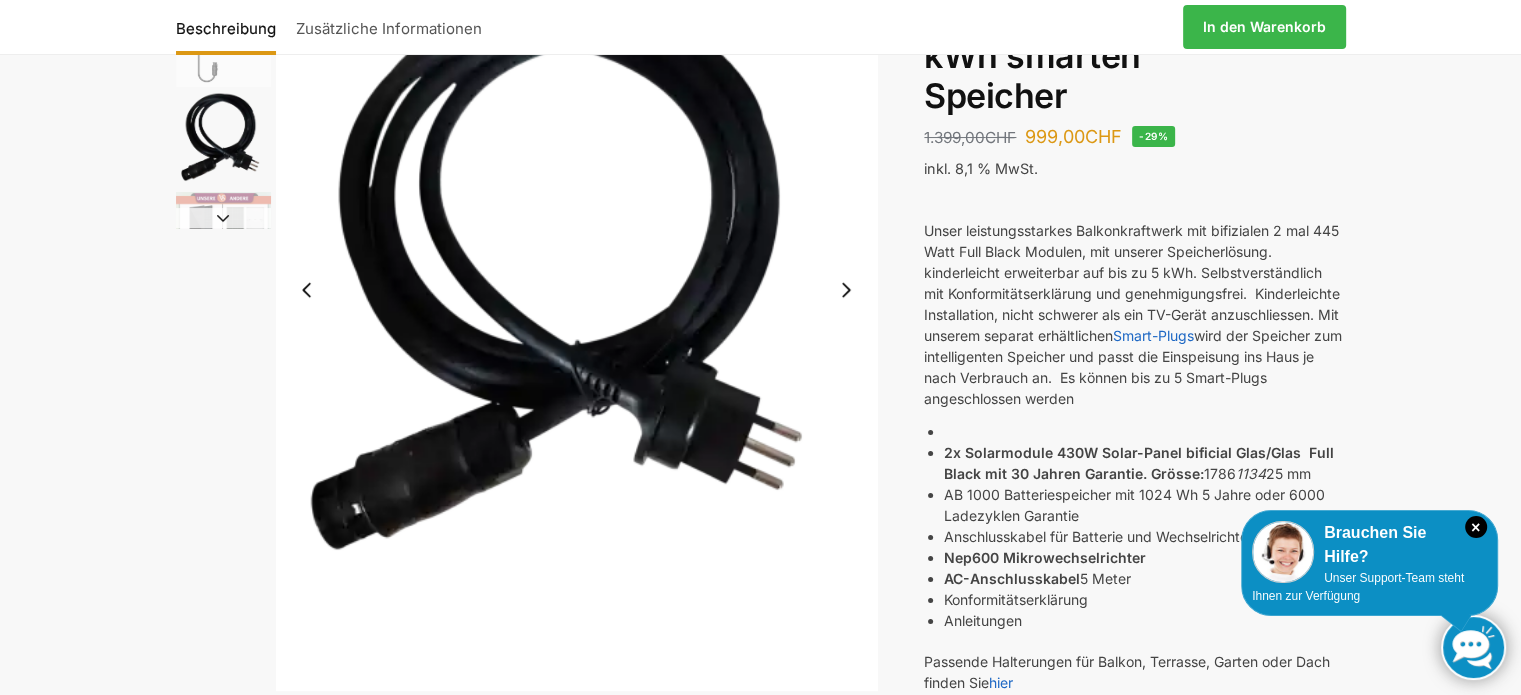 scroll, scrollTop: 300, scrollLeft: 0, axis: vertical 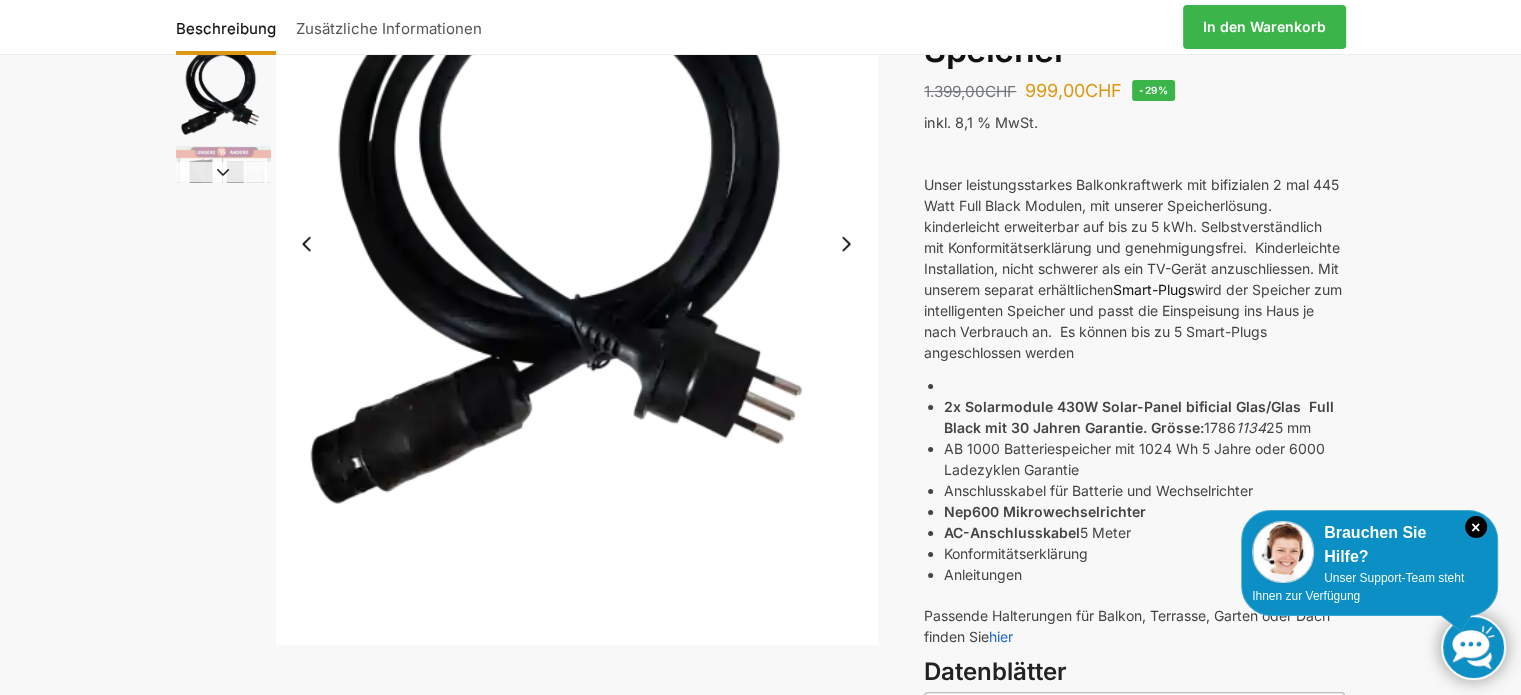 click on "Smart-Plugs" at bounding box center [1153, 289] 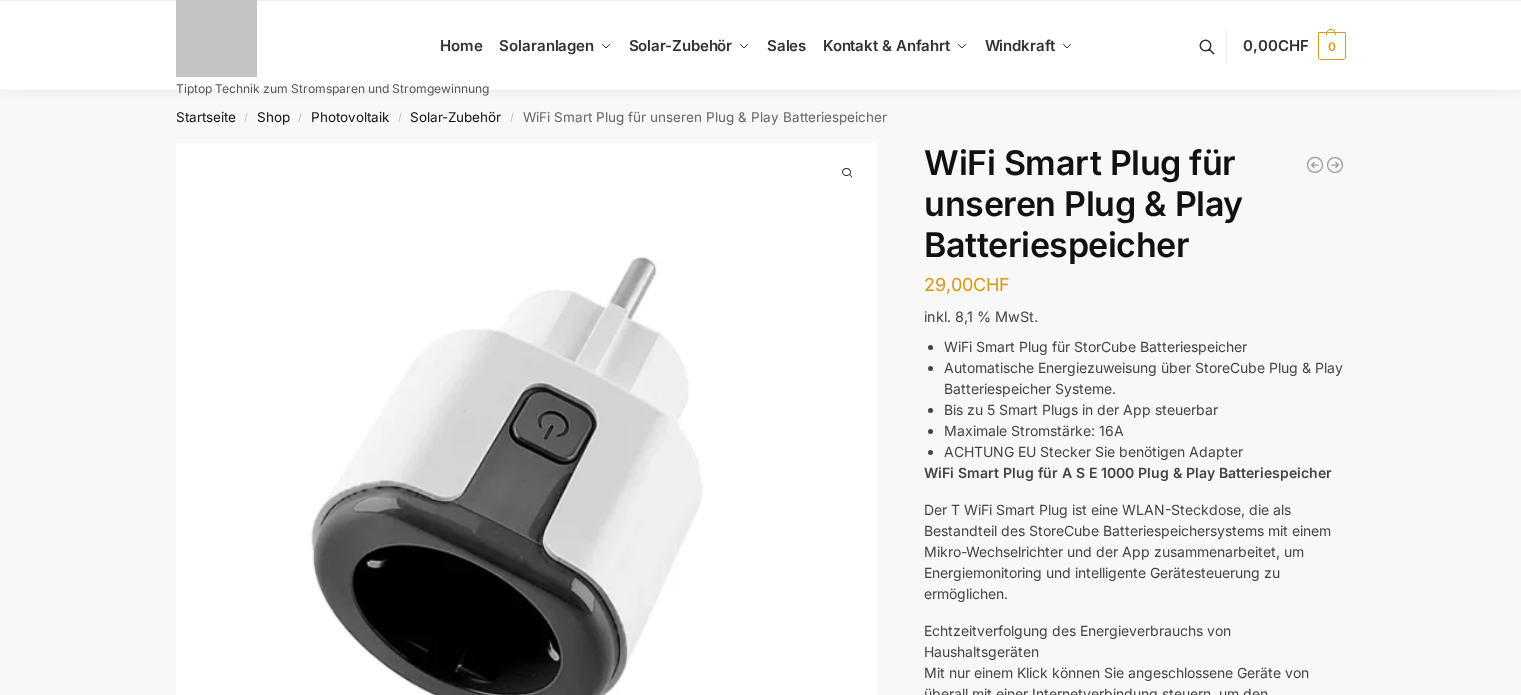 scroll, scrollTop: 0, scrollLeft: 0, axis: both 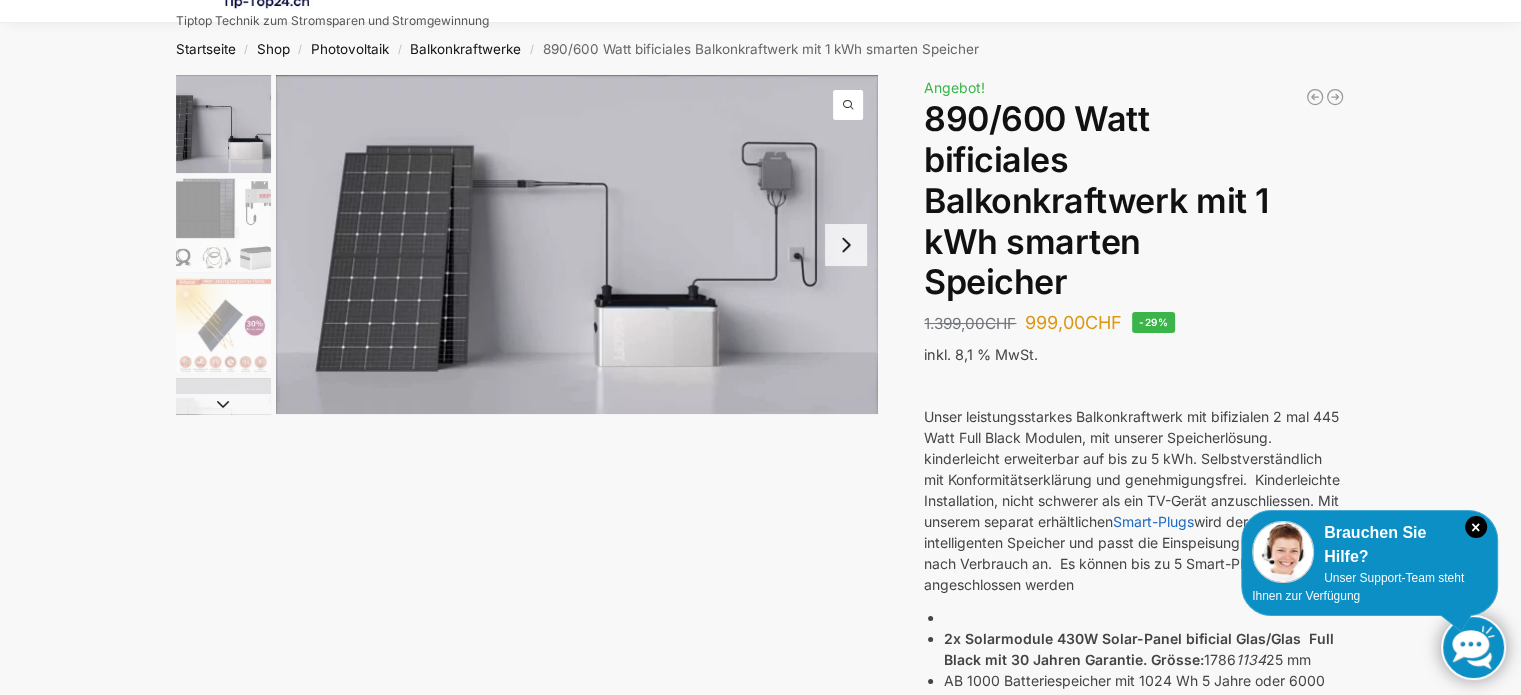 click at bounding box center [223, 225] 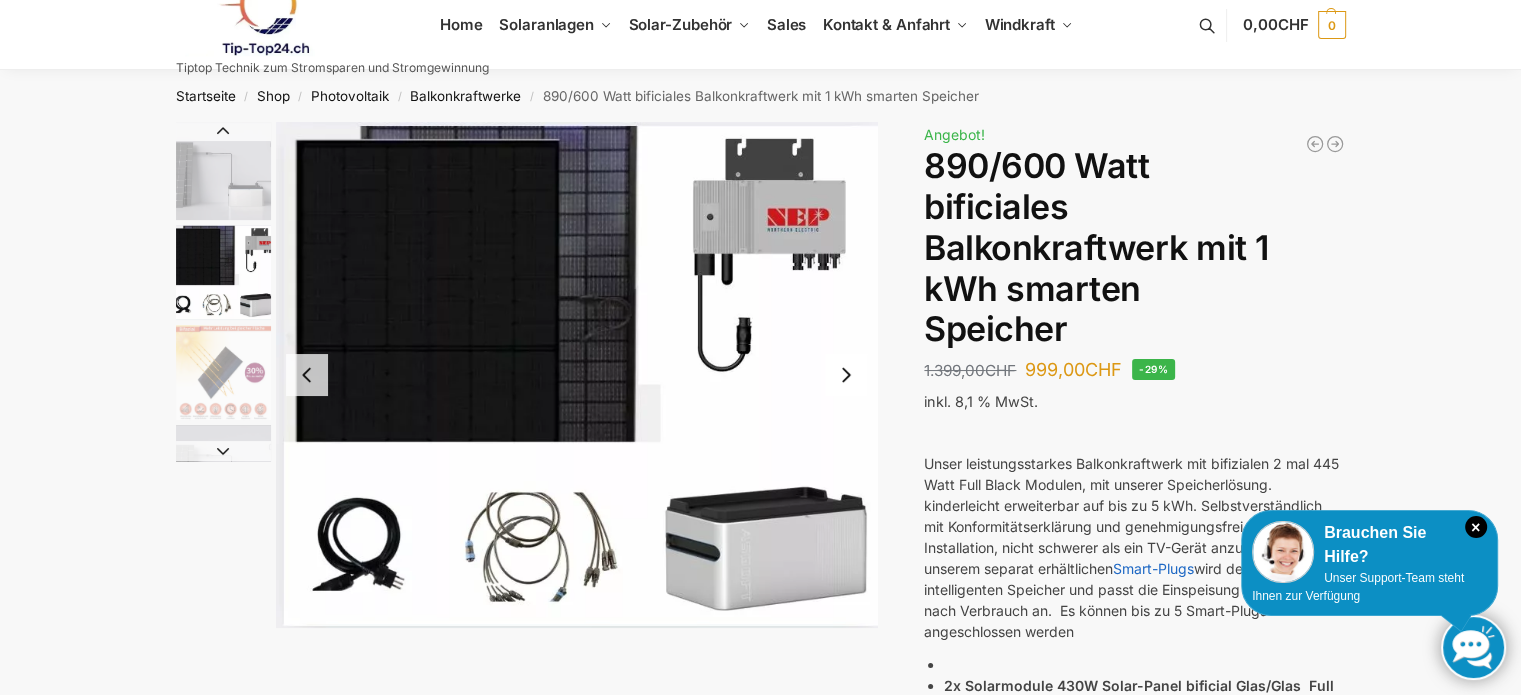 scroll, scrollTop: 0, scrollLeft: 0, axis: both 